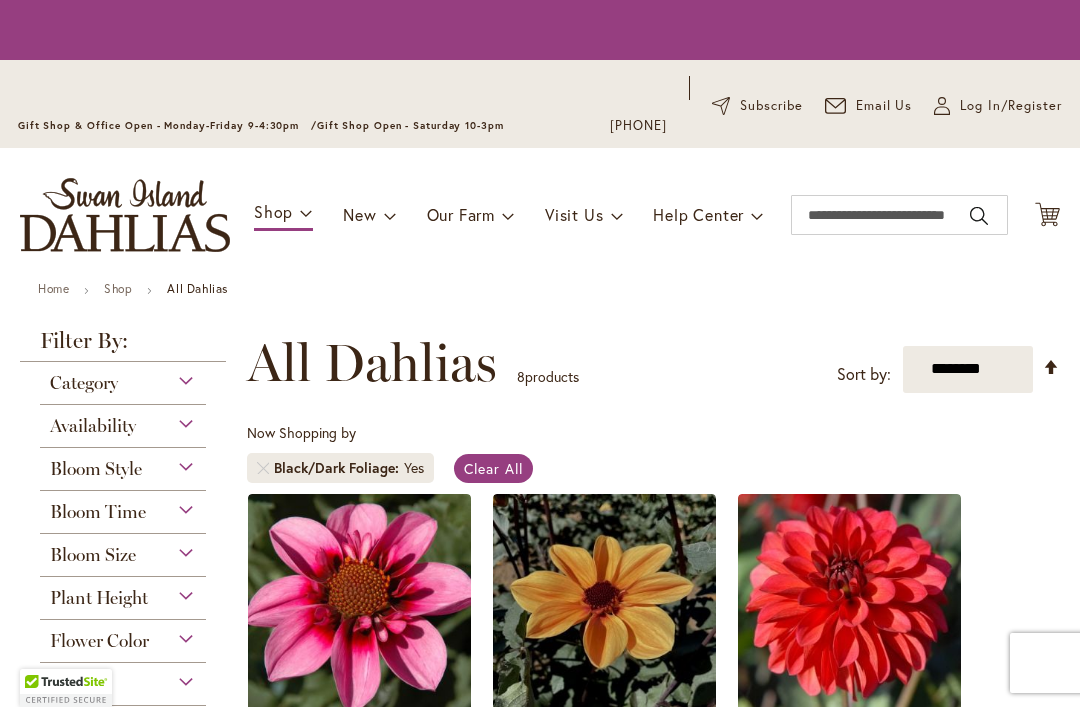 scroll, scrollTop: 0, scrollLeft: 0, axis: both 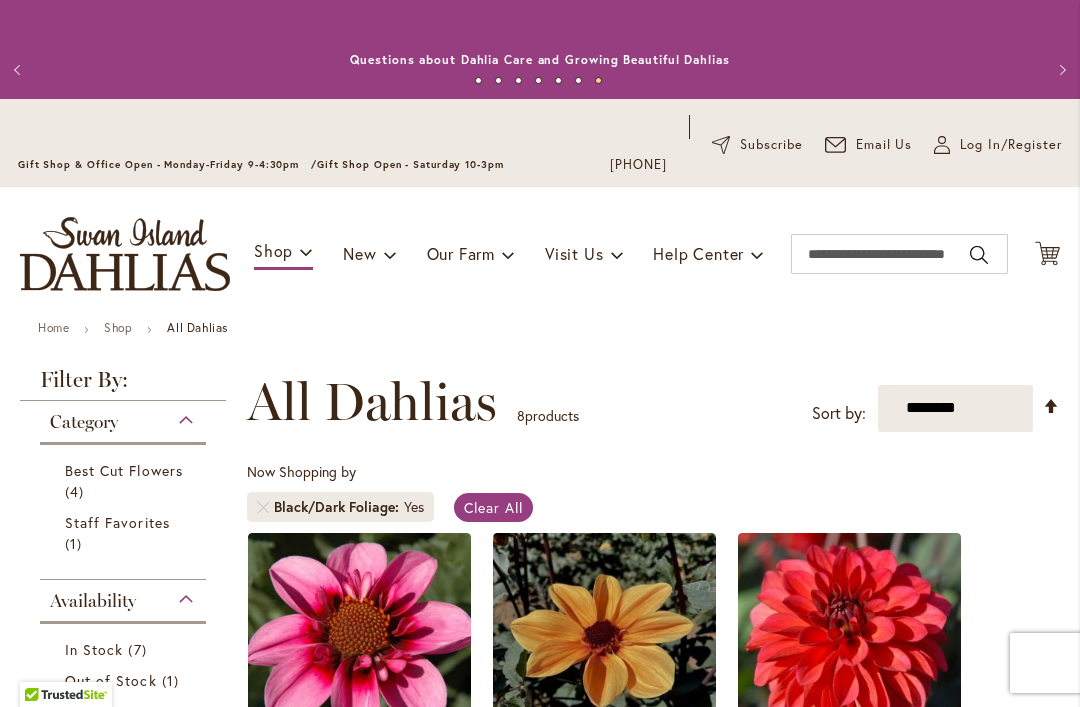 click on "Log In/Register" at bounding box center [1011, 145] 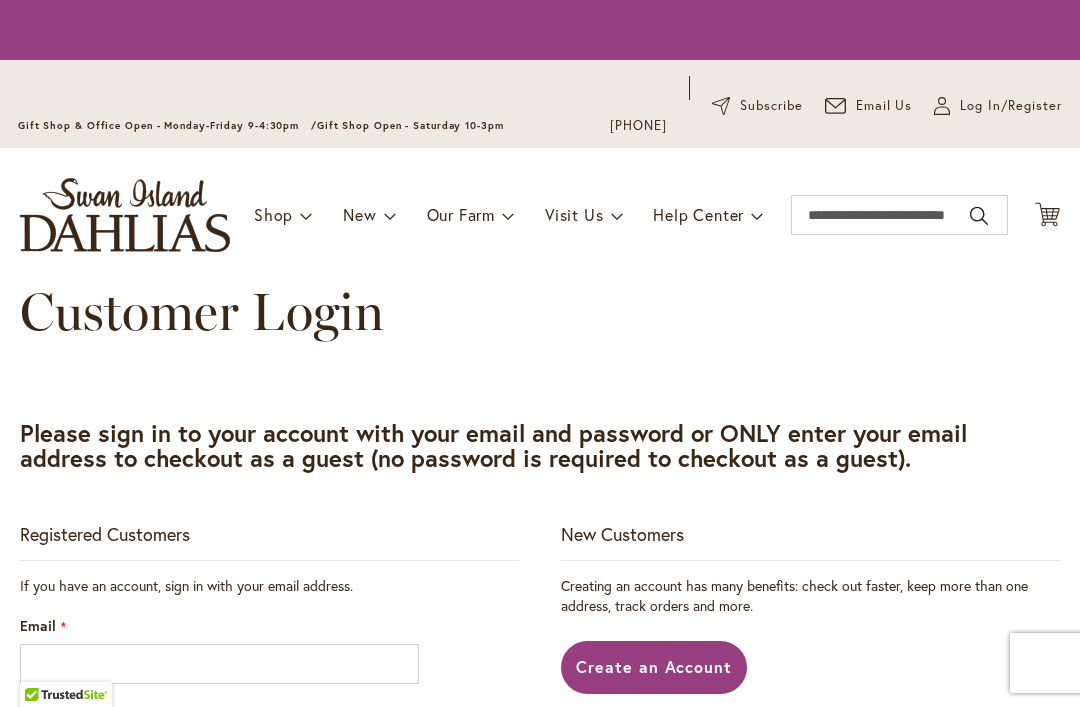 scroll, scrollTop: 0, scrollLeft: 0, axis: both 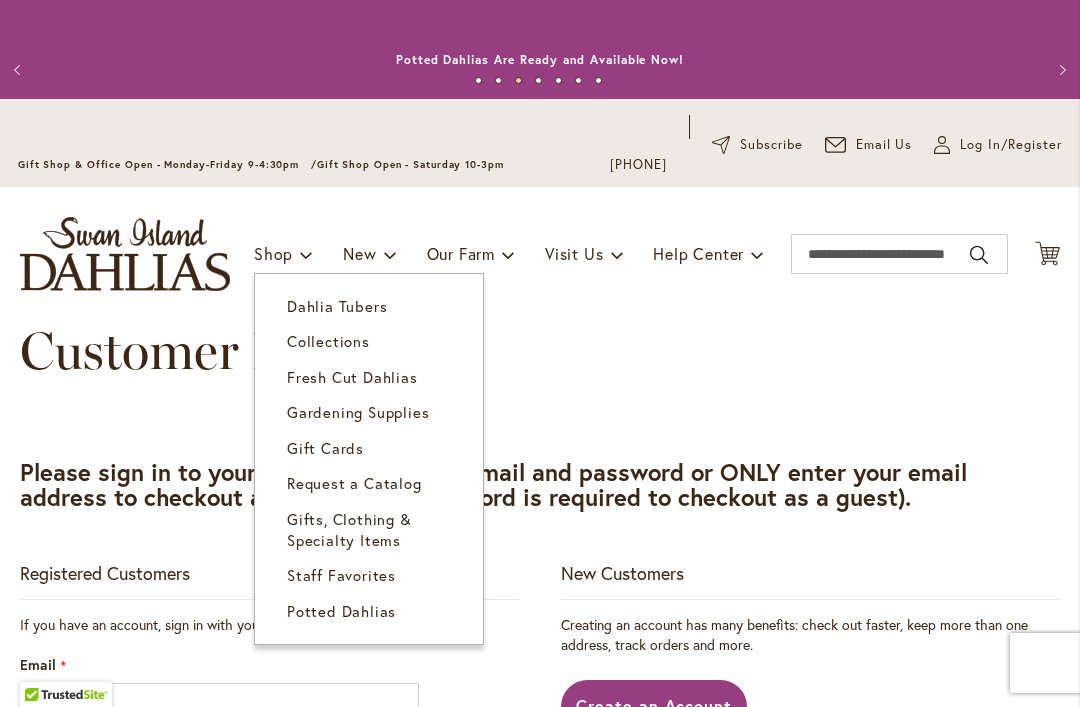 click on "Dahlia Tubers" at bounding box center [337, 306] 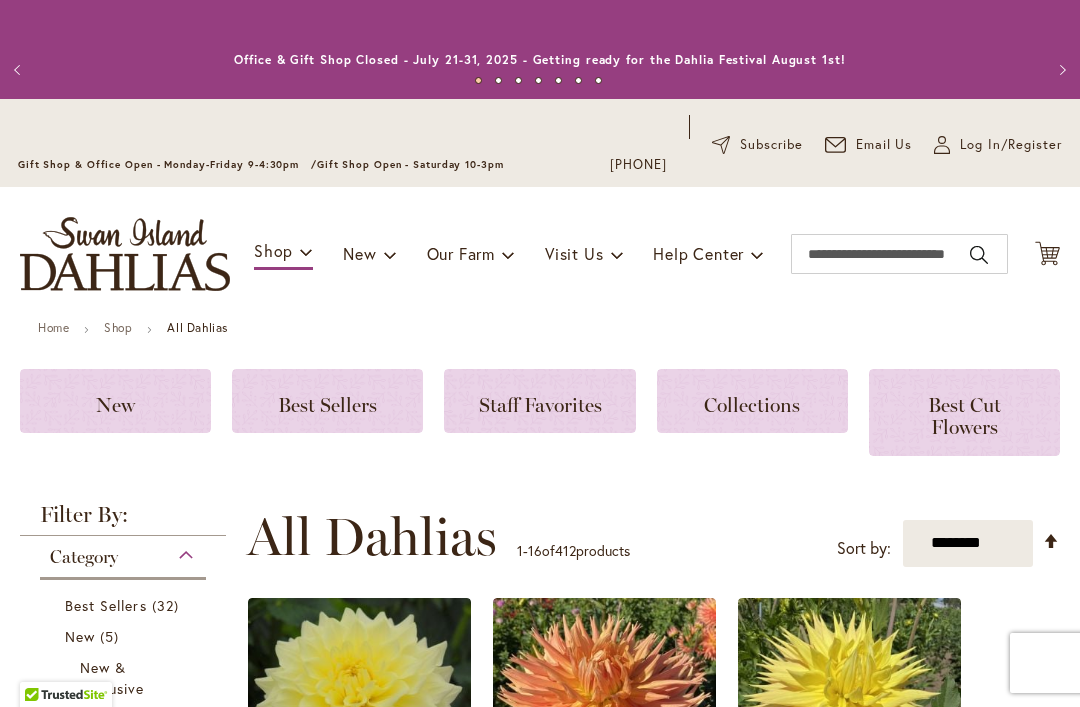 scroll, scrollTop: 0, scrollLeft: 0, axis: both 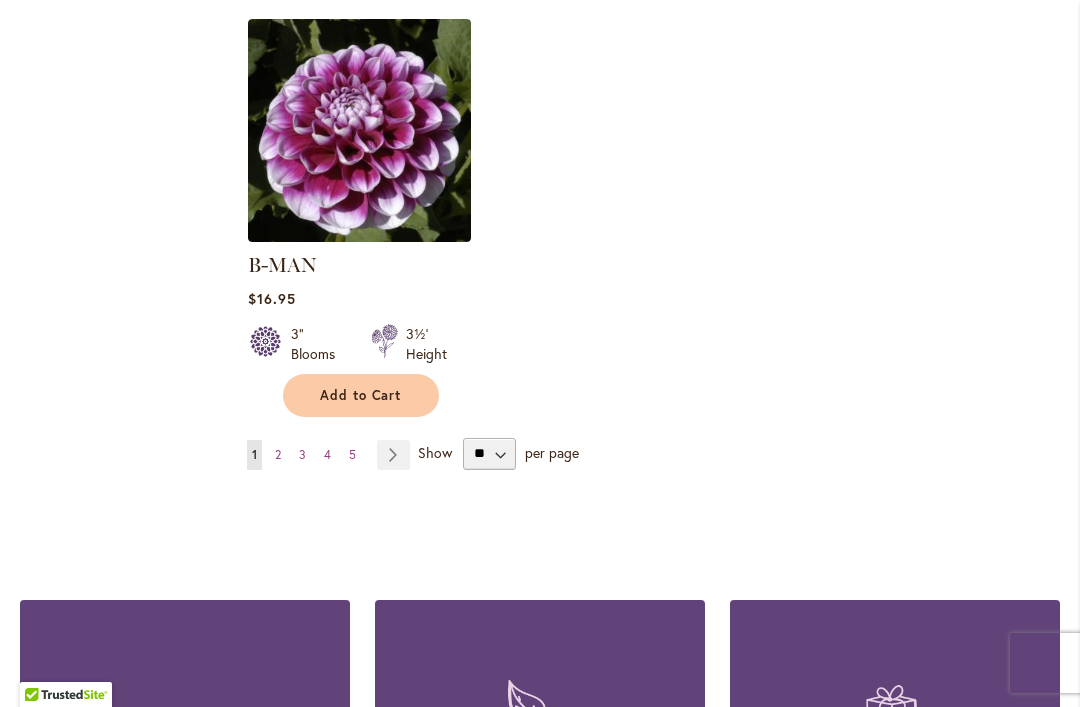 click on "Page
4" at bounding box center [327, 455] 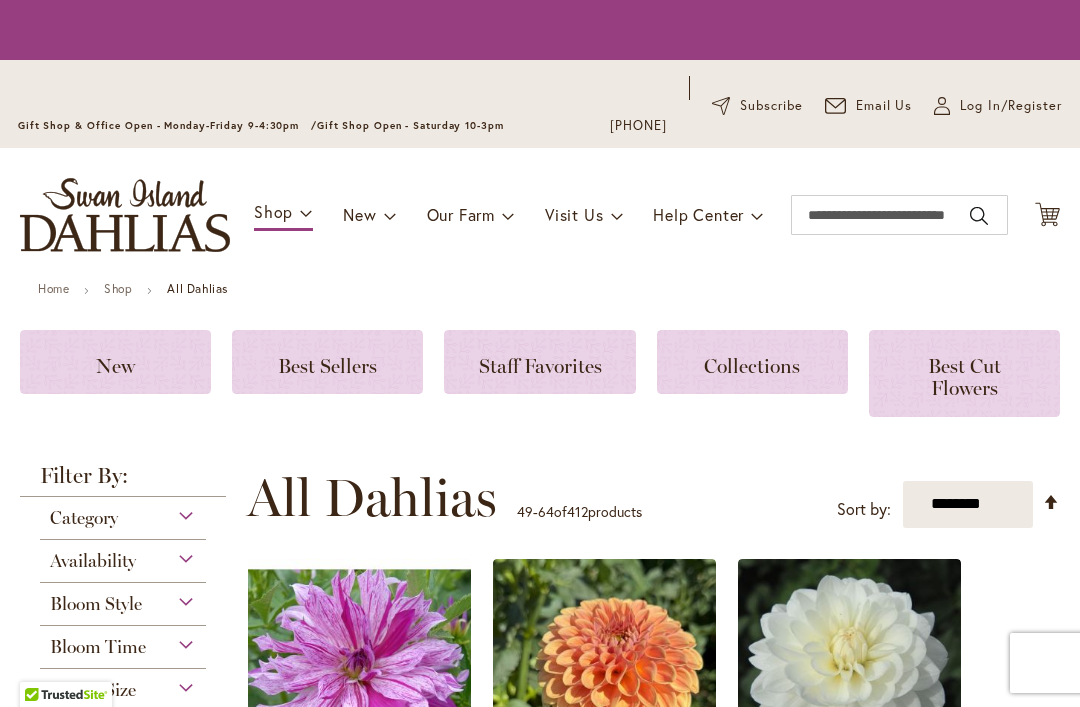 scroll, scrollTop: 0, scrollLeft: 0, axis: both 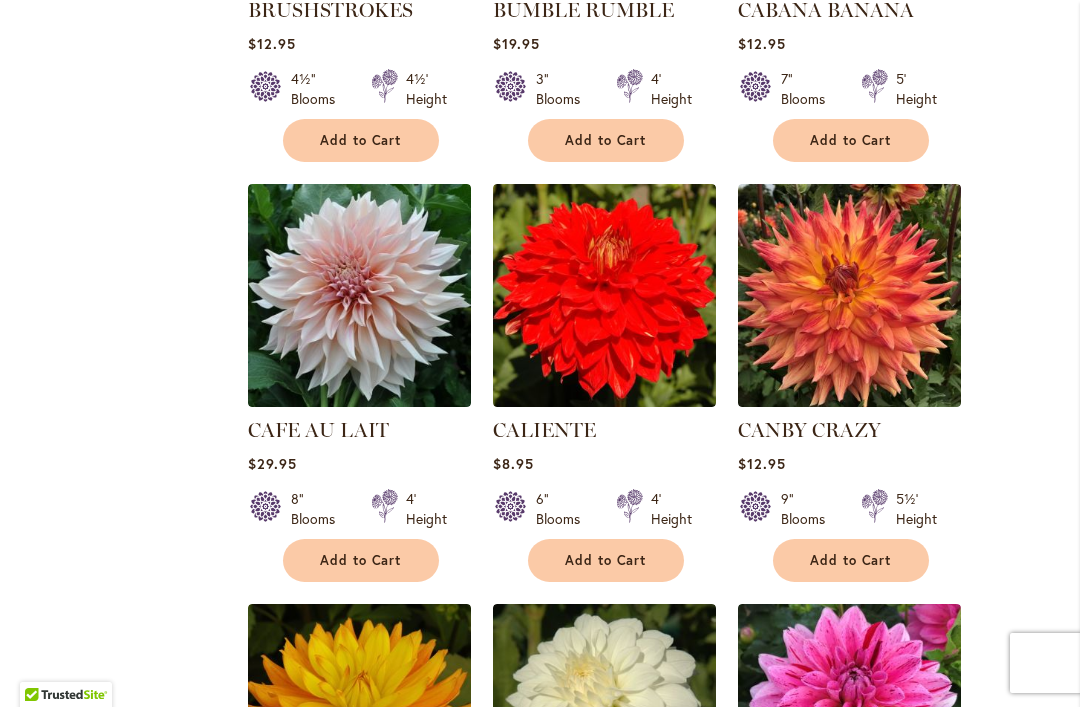 click on "Add to Cart" at bounding box center (361, 560) 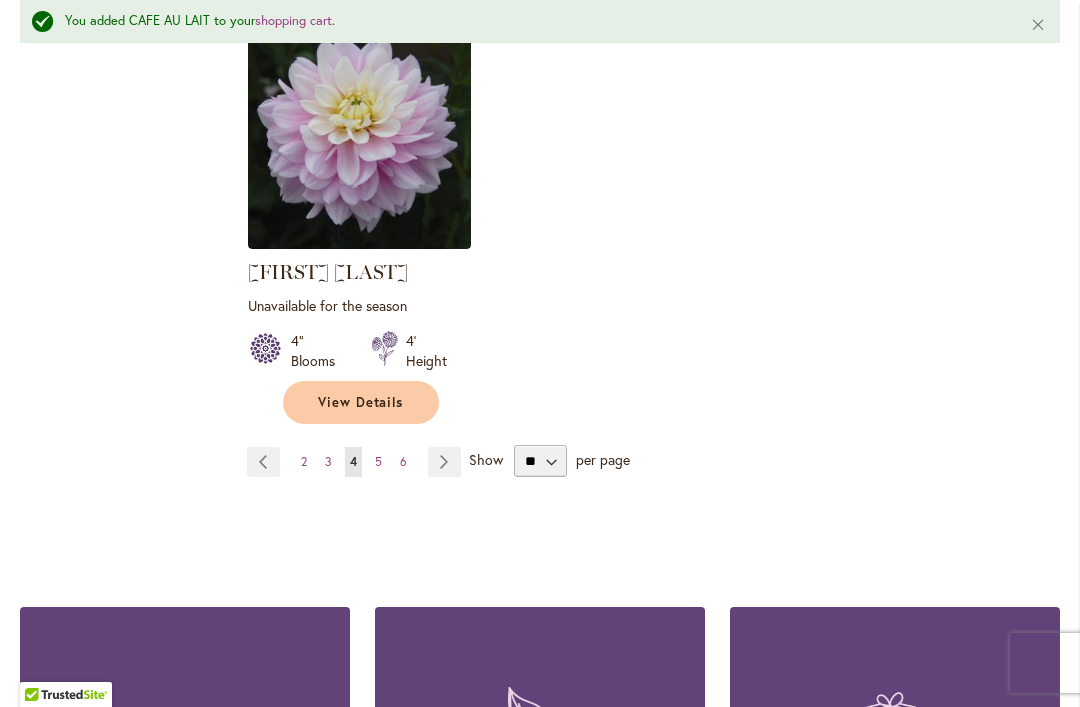 scroll, scrollTop: 2787, scrollLeft: 0, axis: vertical 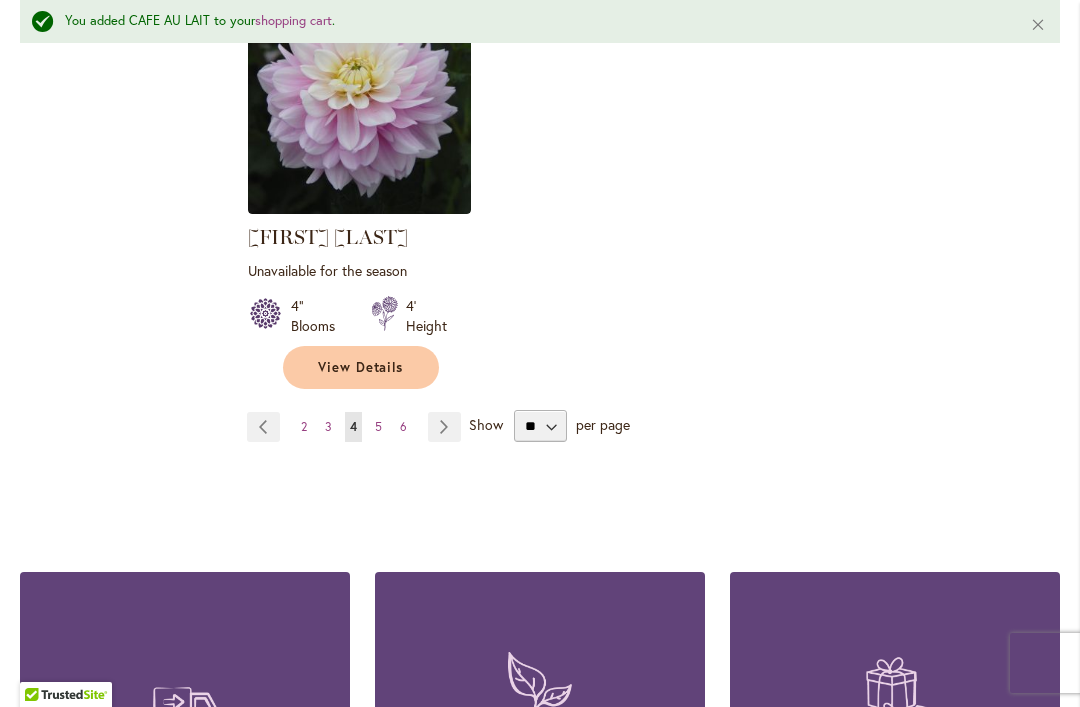 click on "Page
Next" at bounding box center (440, 427) 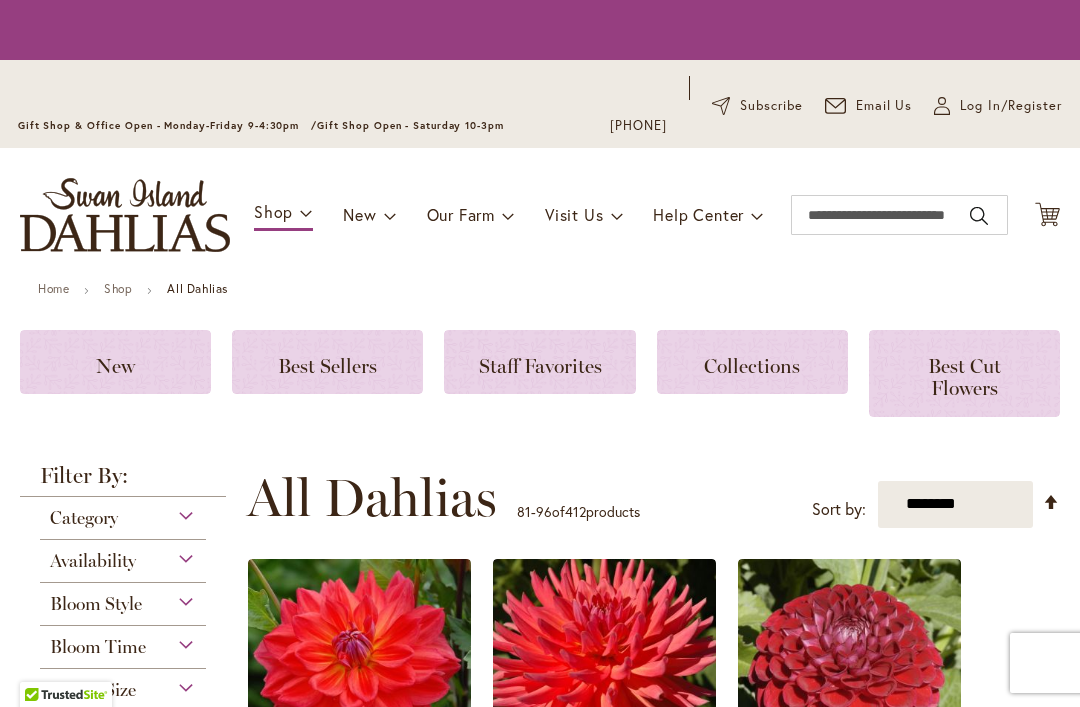 scroll, scrollTop: 0, scrollLeft: 0, axis: both 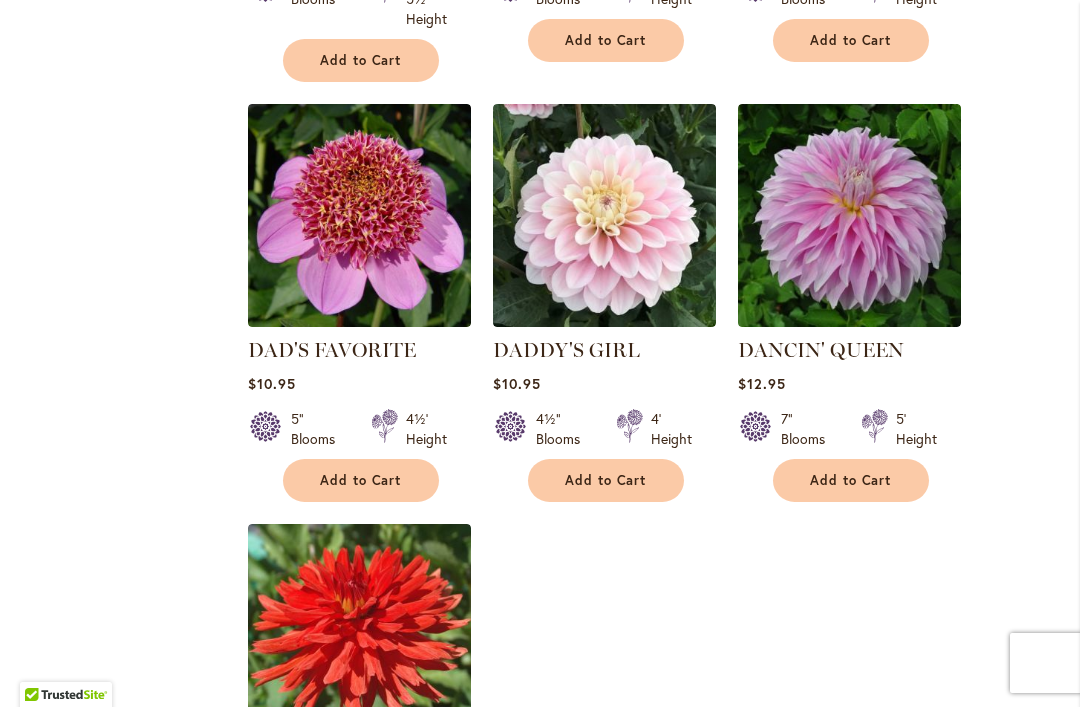 click on "Add to Cart" at bounding box center [606, 480] 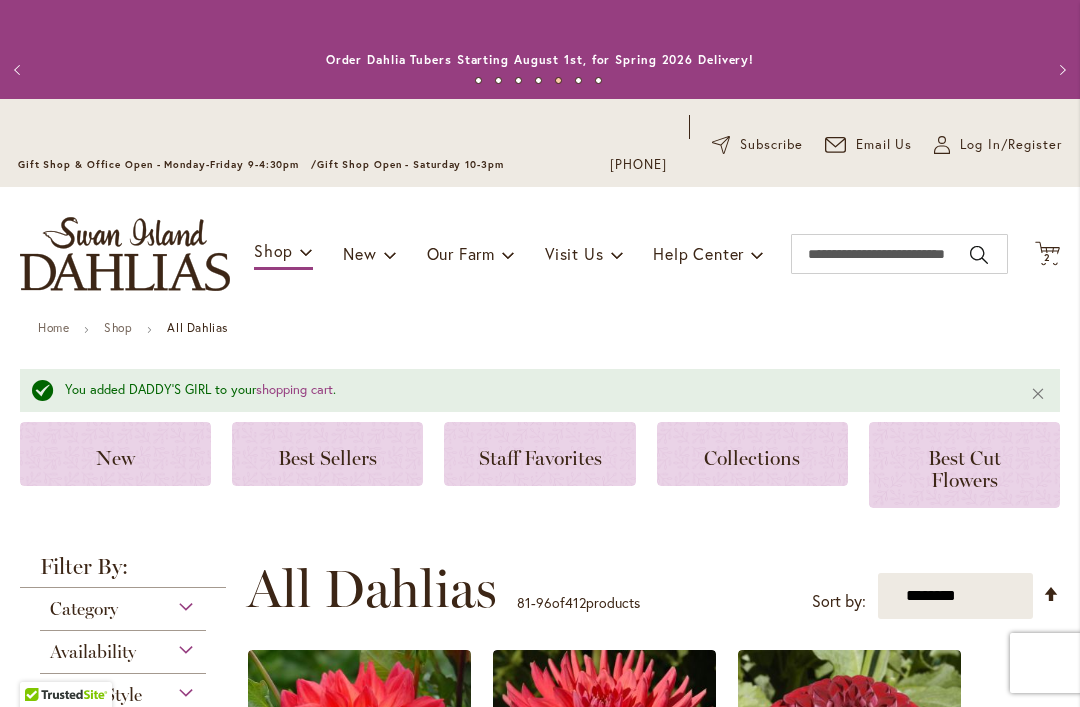 scroll, scrollTop: 0, scrollLeft: 0, axis: both 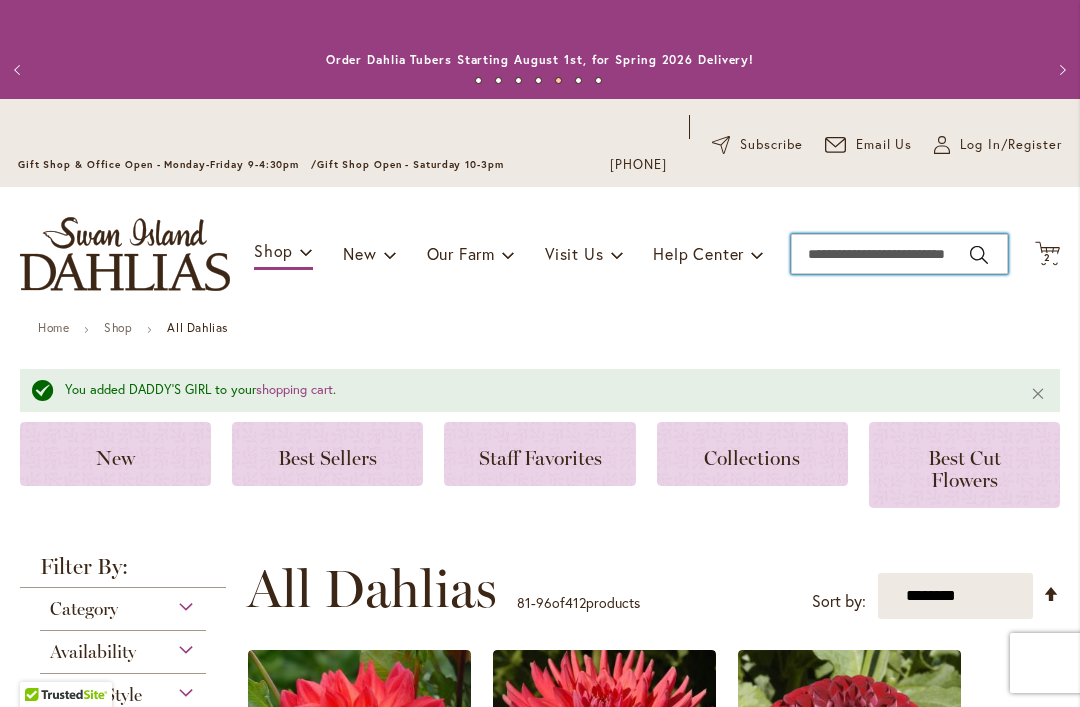 click on "Search" at bounding box center (899, 254) 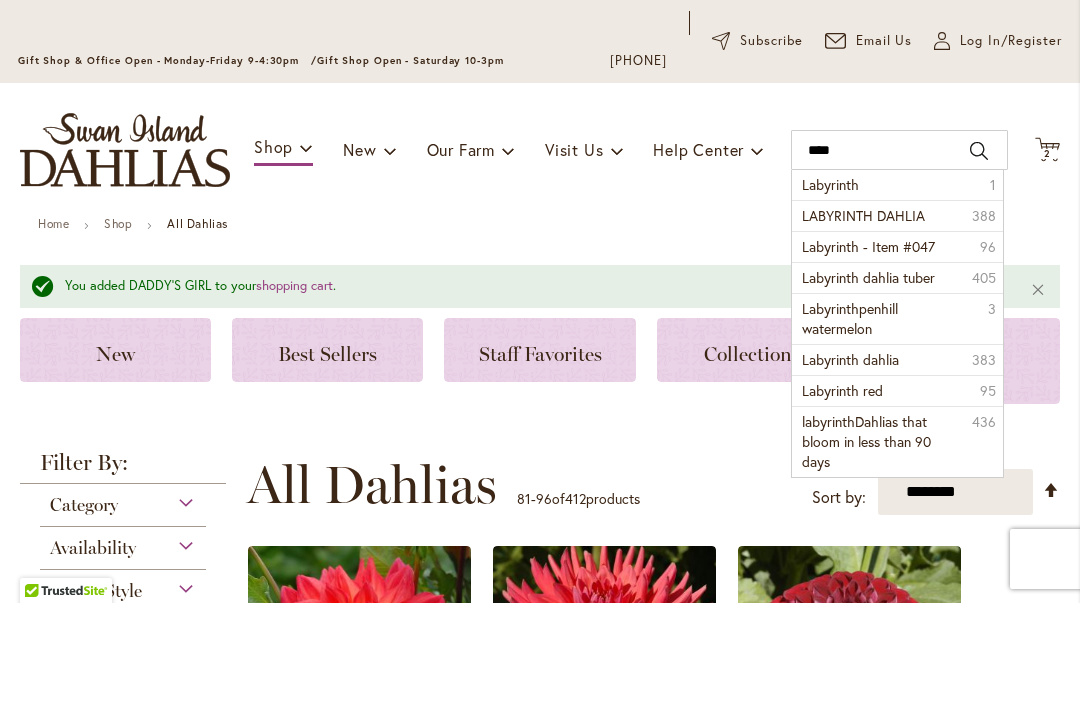 click on "Labyrinth" at bounding box center [830, 288] 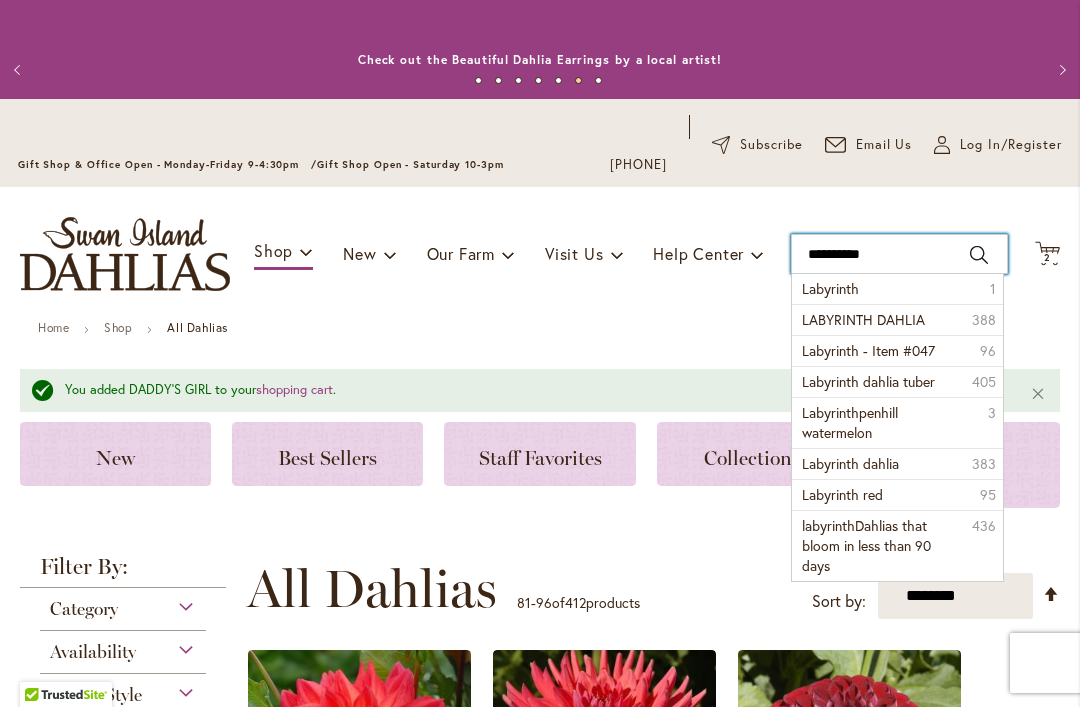 type on "*********" 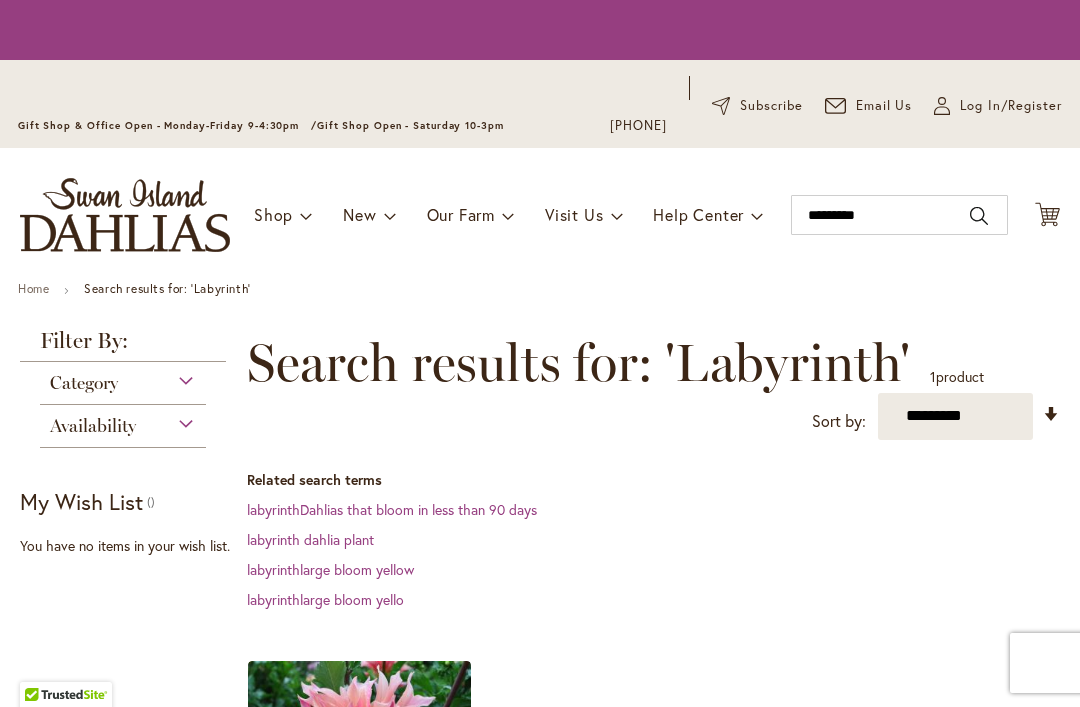 scroll, scrollTop: 0, scrollLeft: 0, axis: both 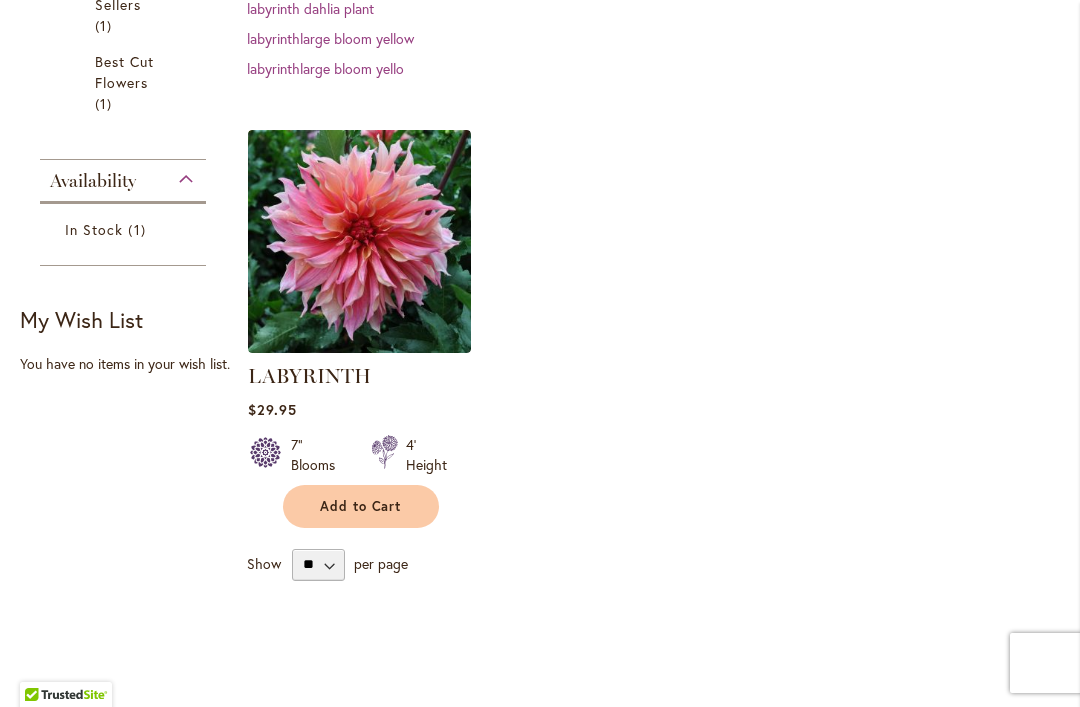 click on "Add to Cart" at bounding box center [361, 506] 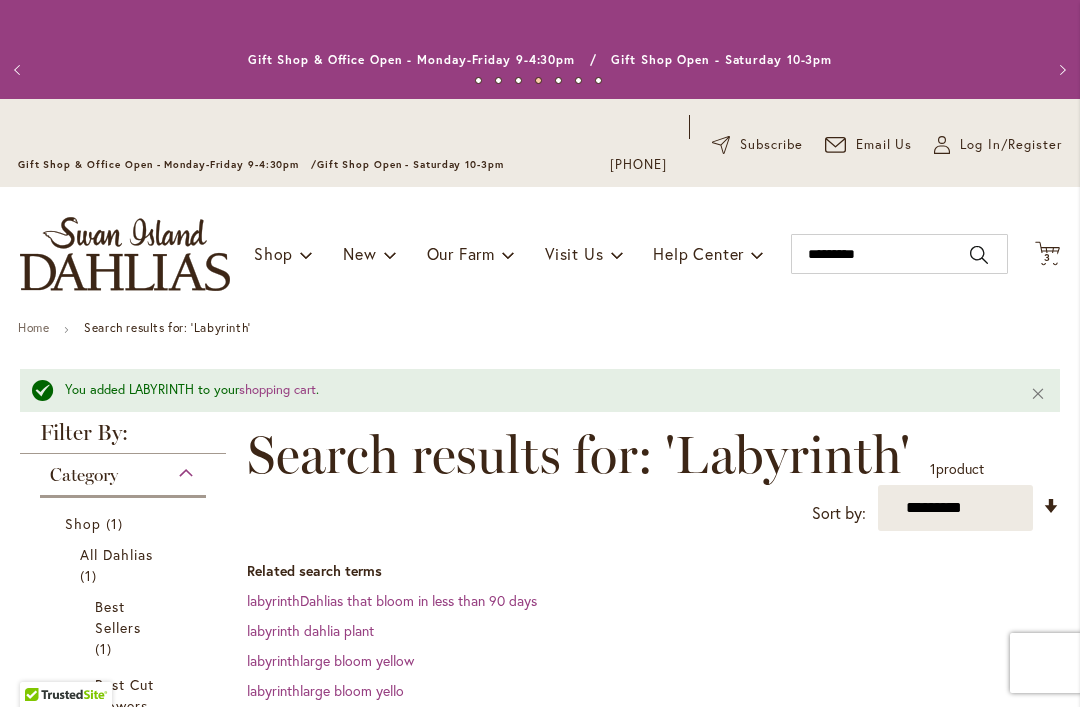 scroll, scrollTop: 0, scrollLeft: 0, axis: both 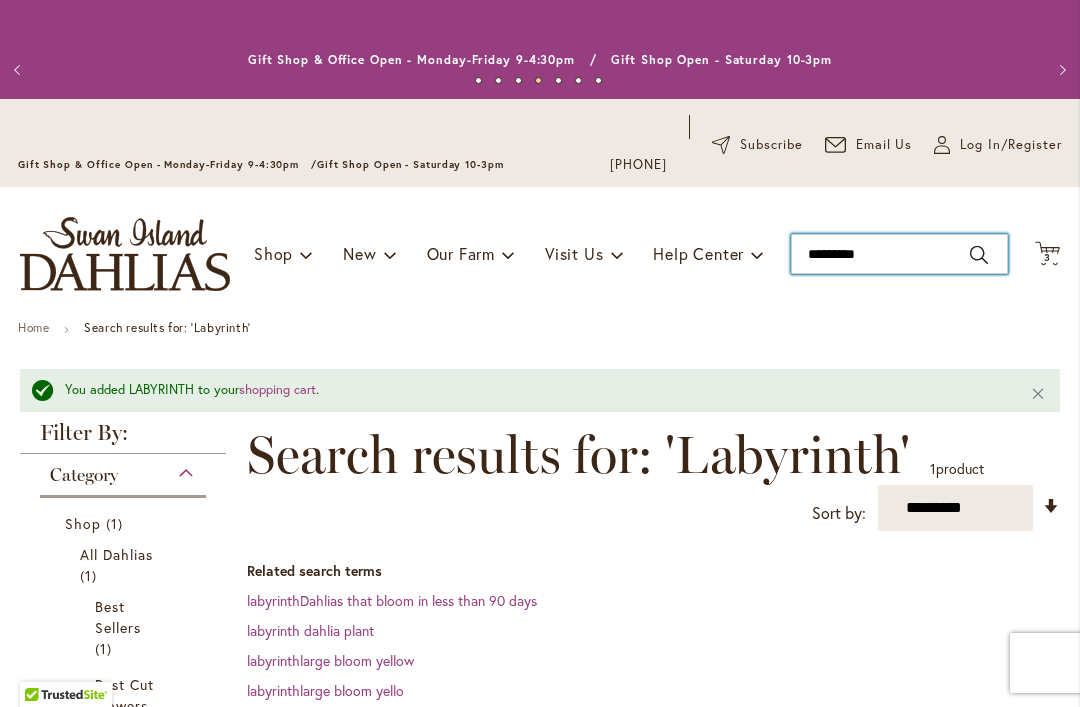click on "*********" at bounding box center (899, 254) 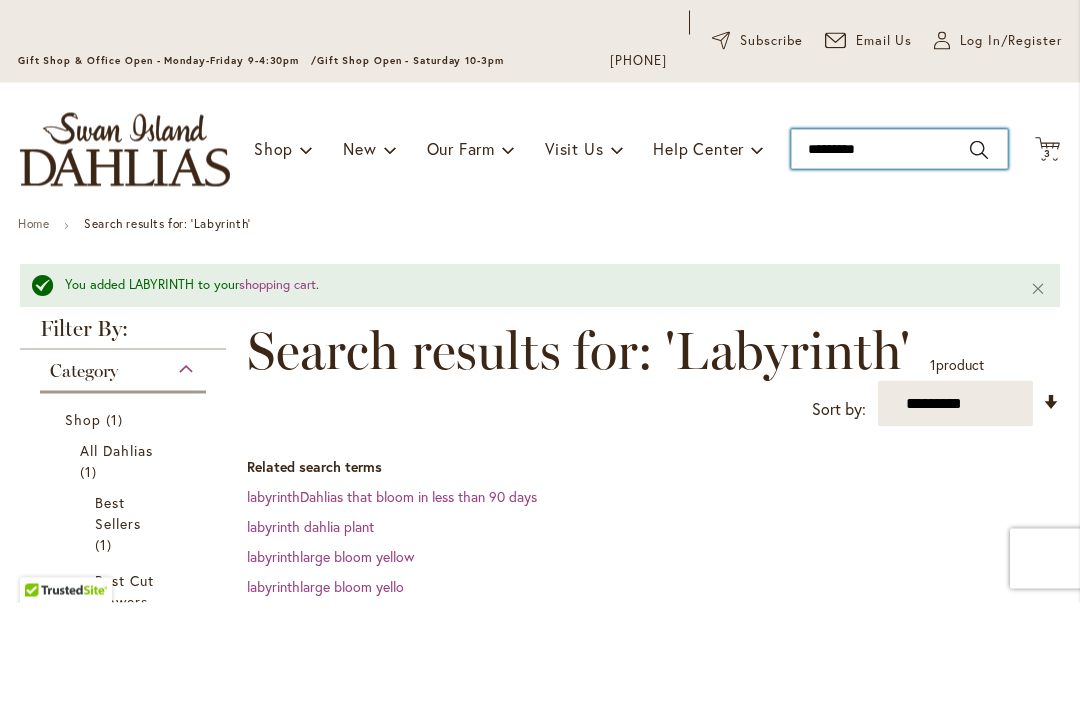 click on "*********" at bounding box center [899, 254] 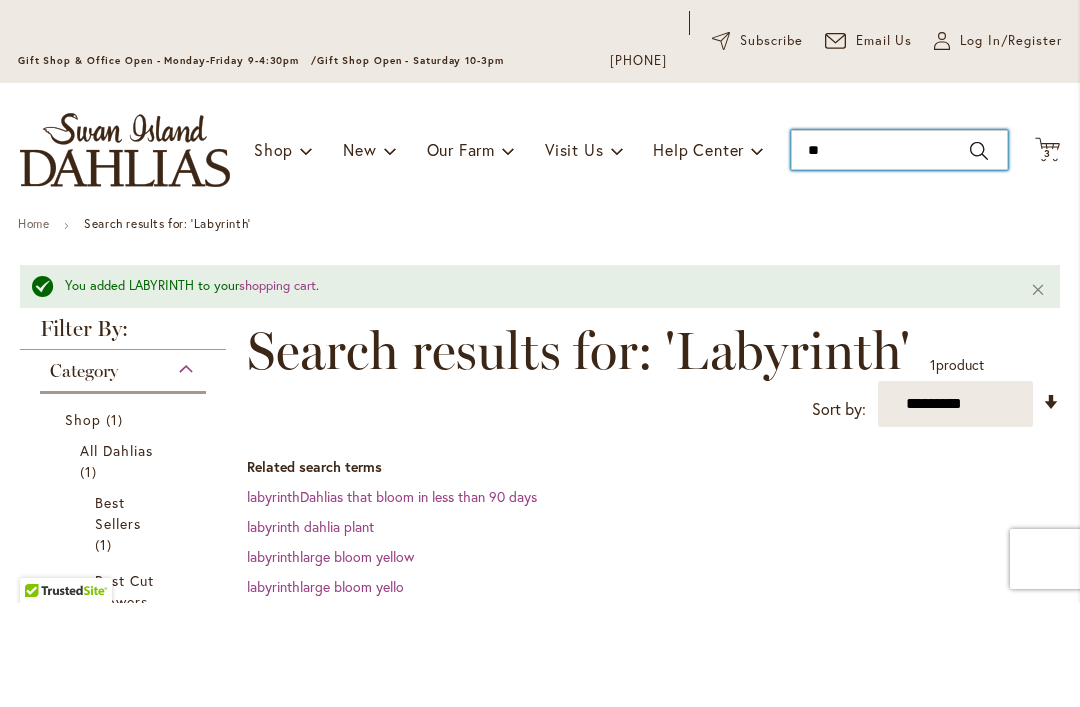type on "*" 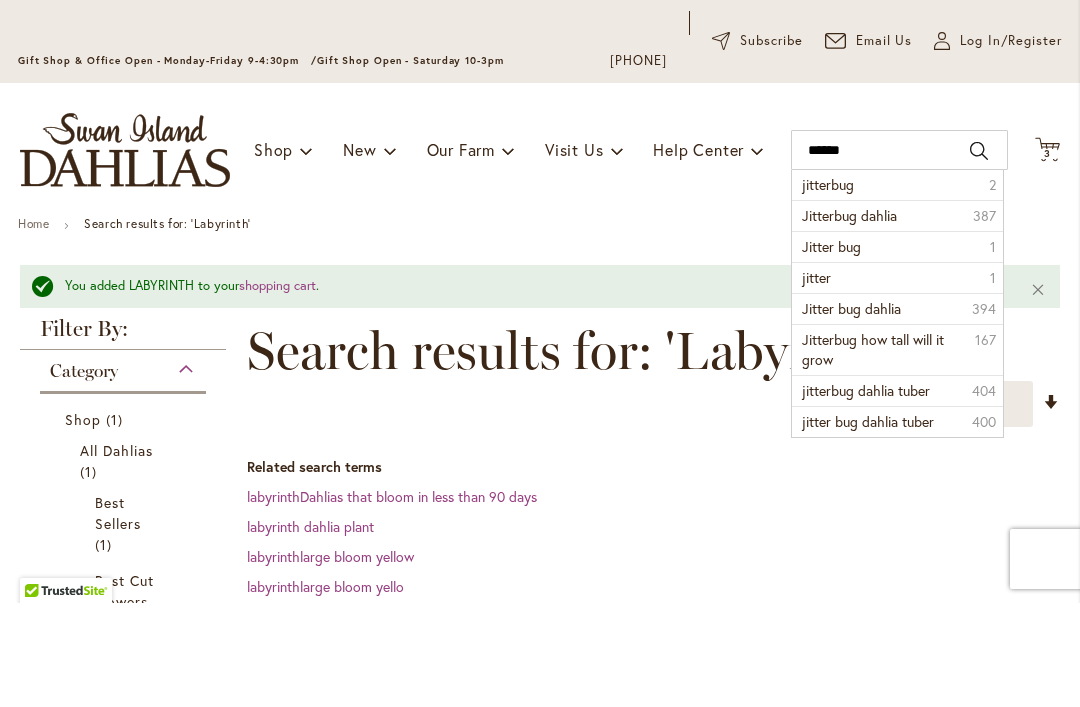 click on "jitterbug" at bounding box center [828, 288] 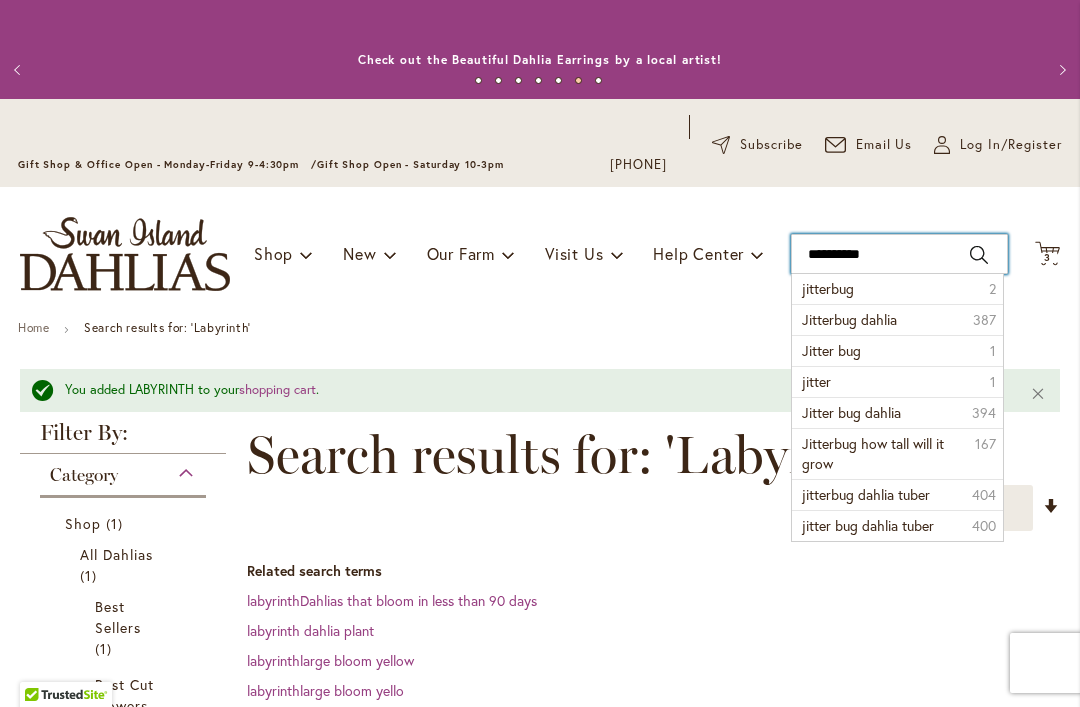 type on "*********" 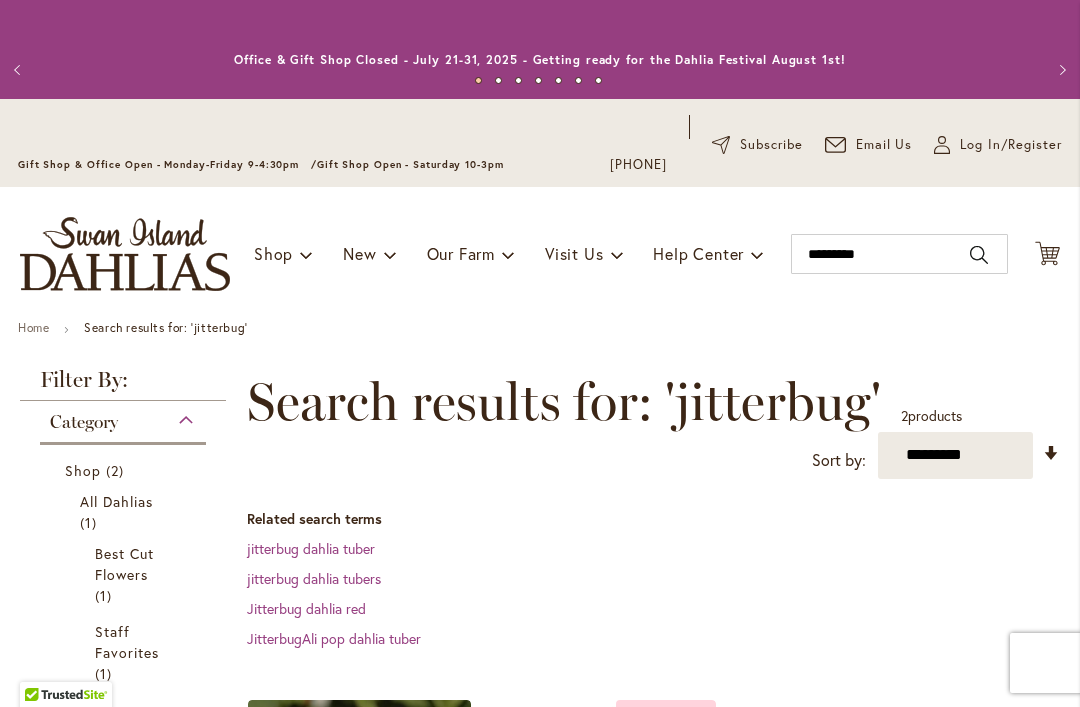scroll, scrollTop: 0, scrollLeft: 0, axis: both 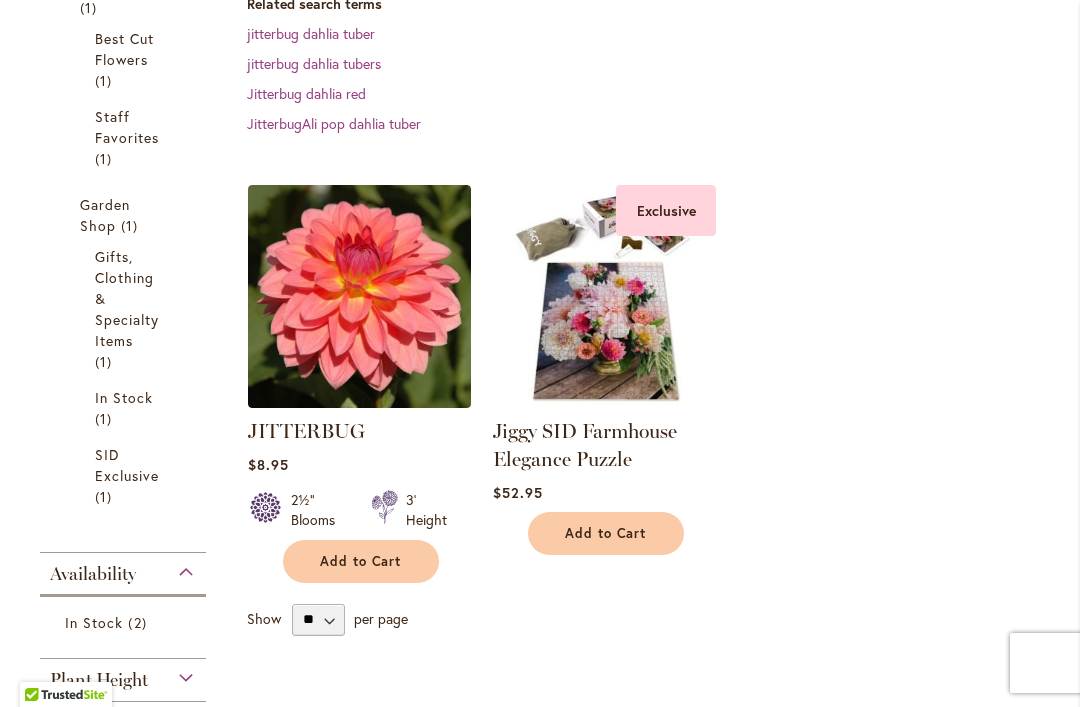 click on "Add to Cart" at bounding box center [361, 561] 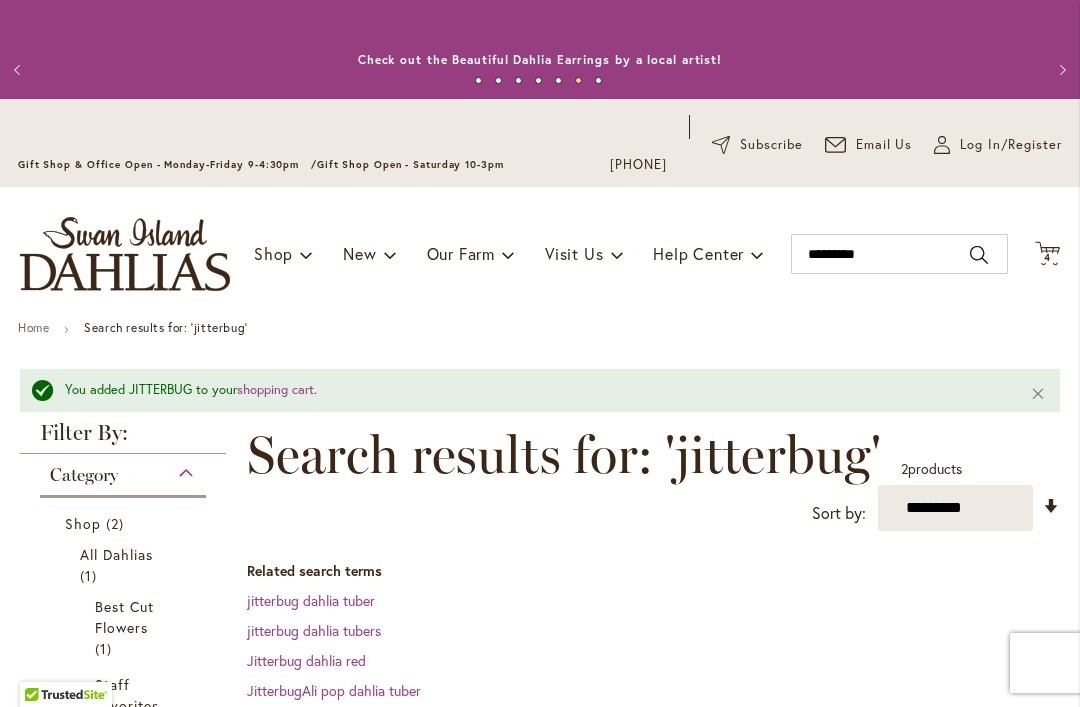 scroll, scrollTop: 0, scrollLeft: 0, axis: both 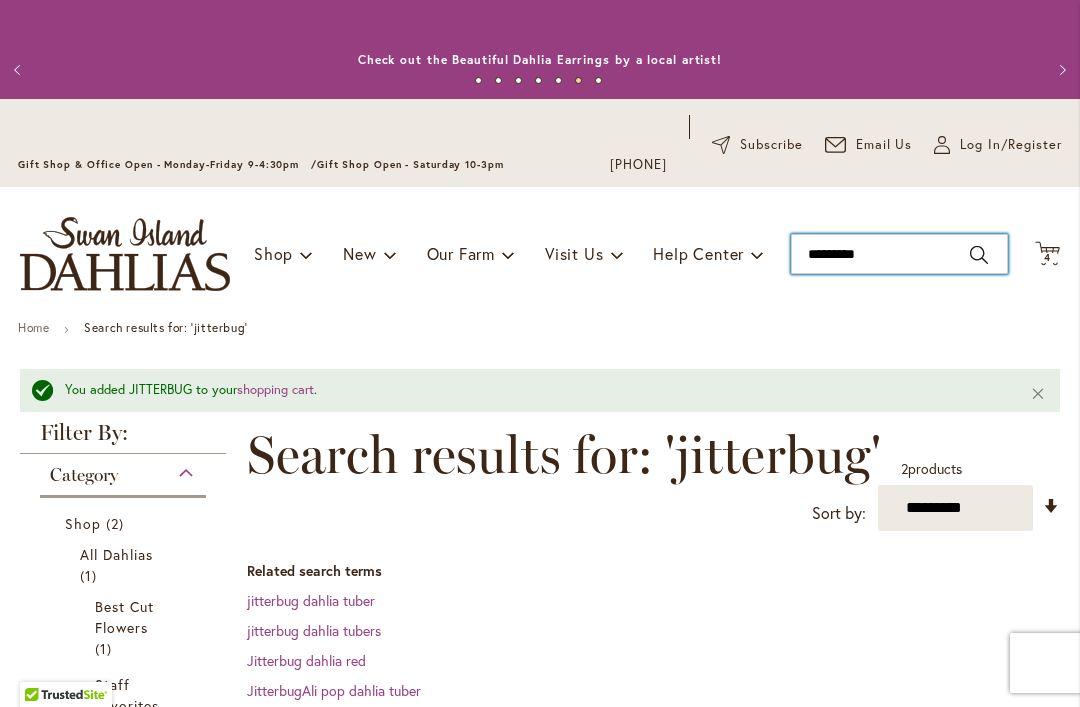 click on "*********" at bounding box center [899, 254] 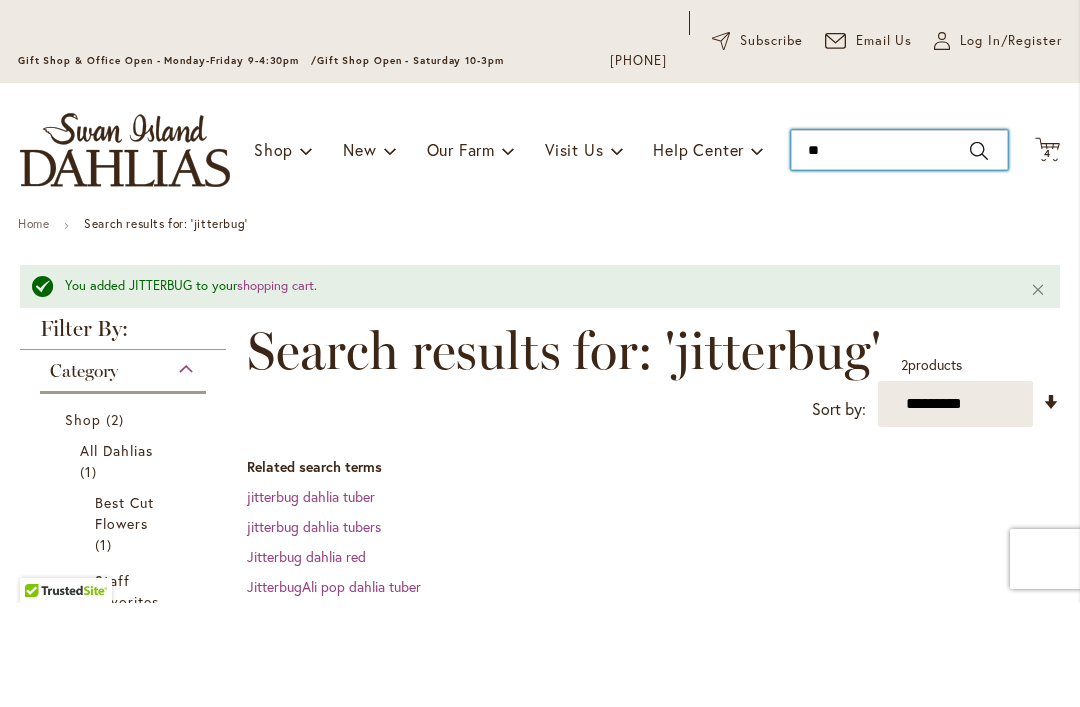 type on "*" 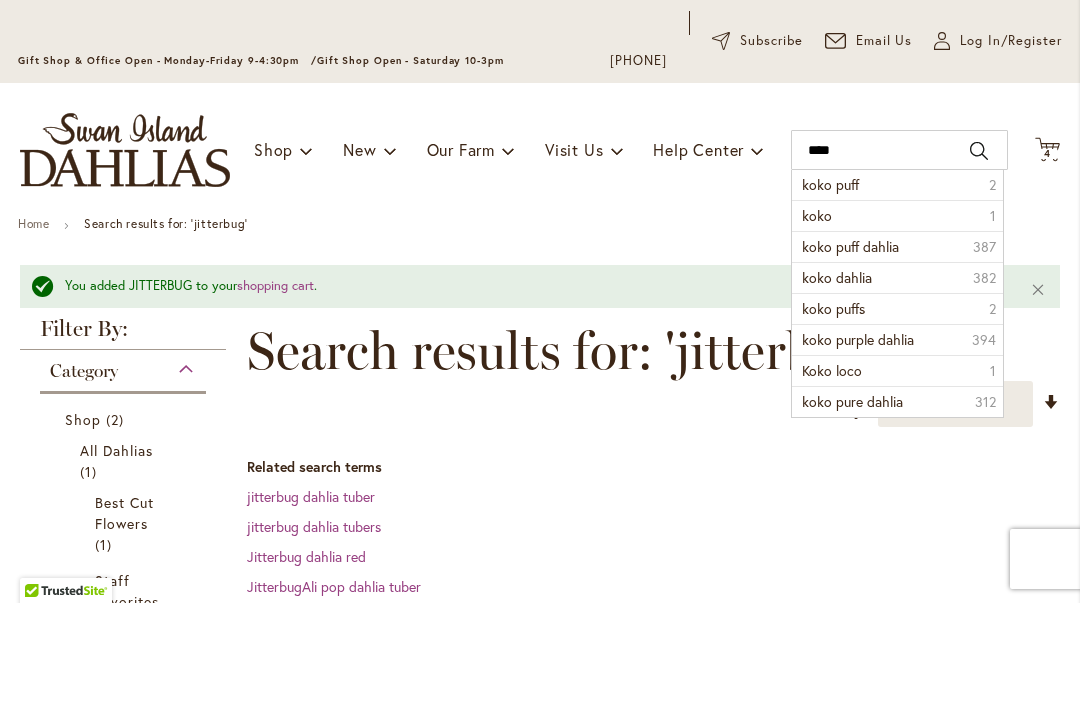 click on "koko puff" at bounding box center [830, 288] 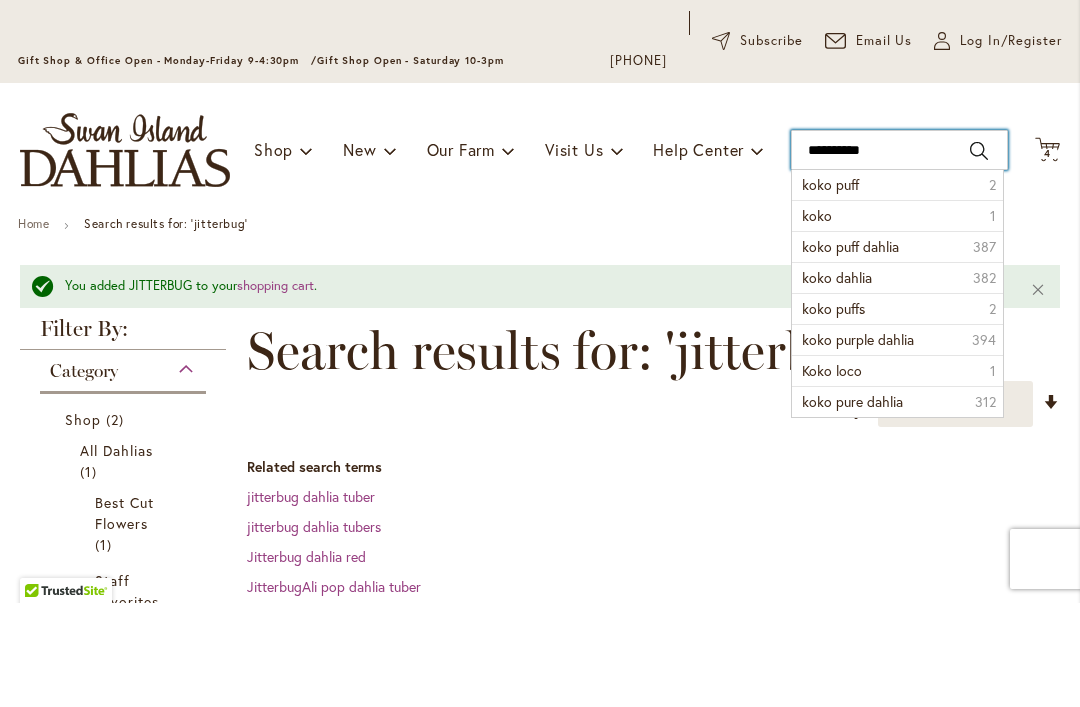 type on "*********" 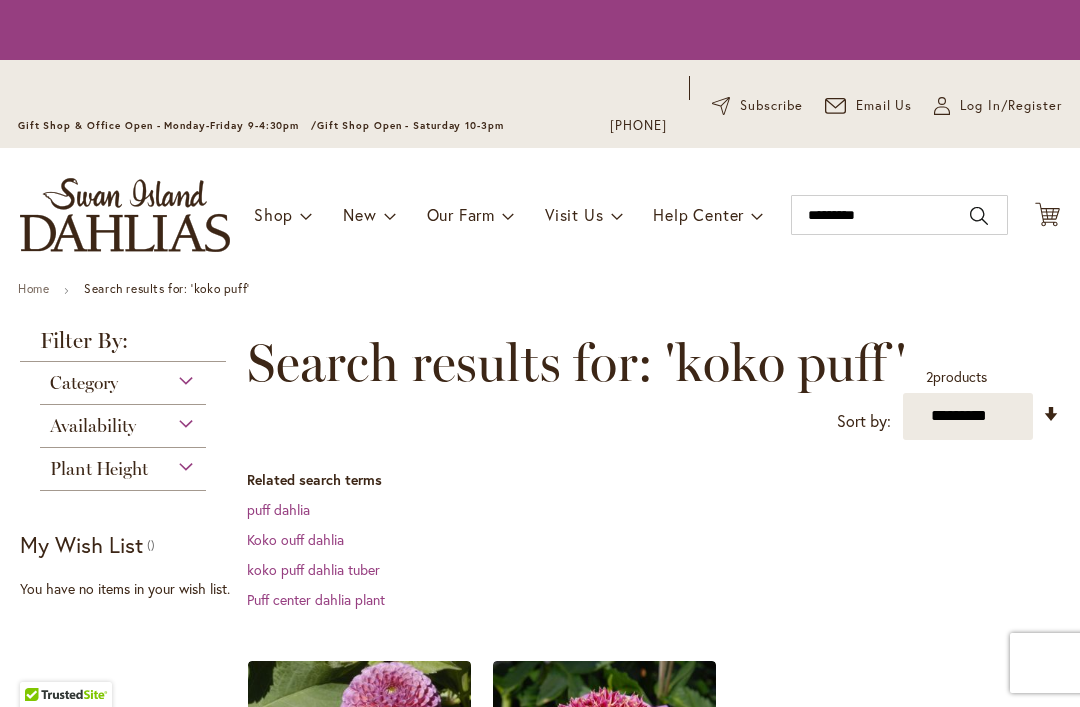 scroll, scrollTop: 0, scrollLeft: 0, axis: both 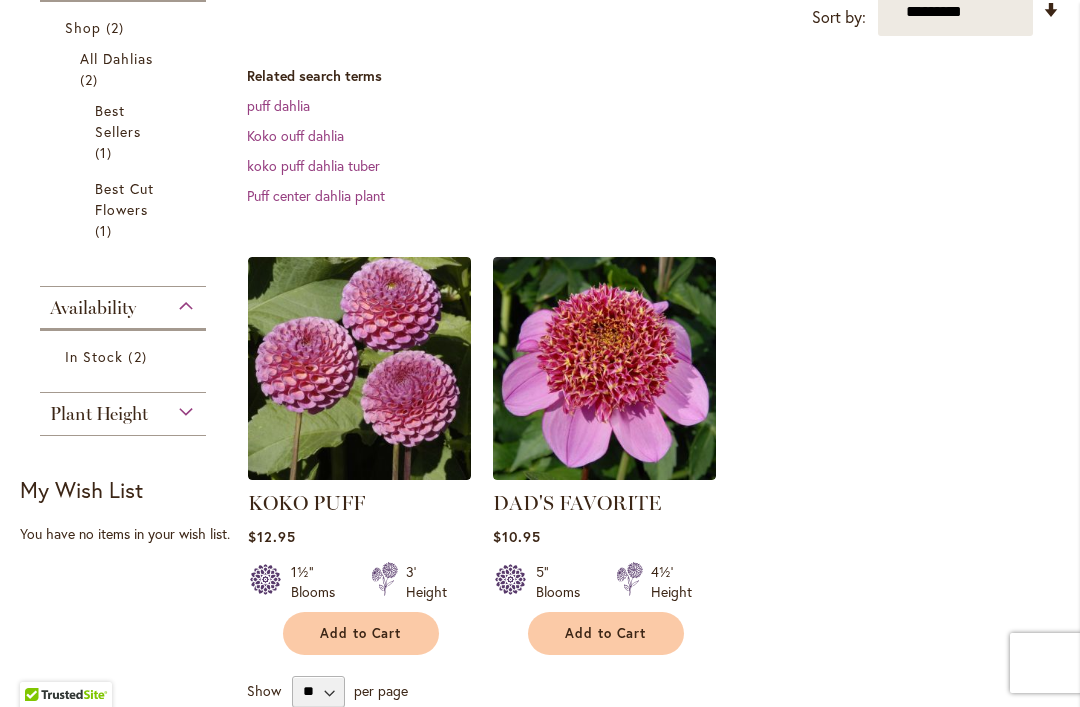 click on "Add to Cart" at bounding box center (361, 633) 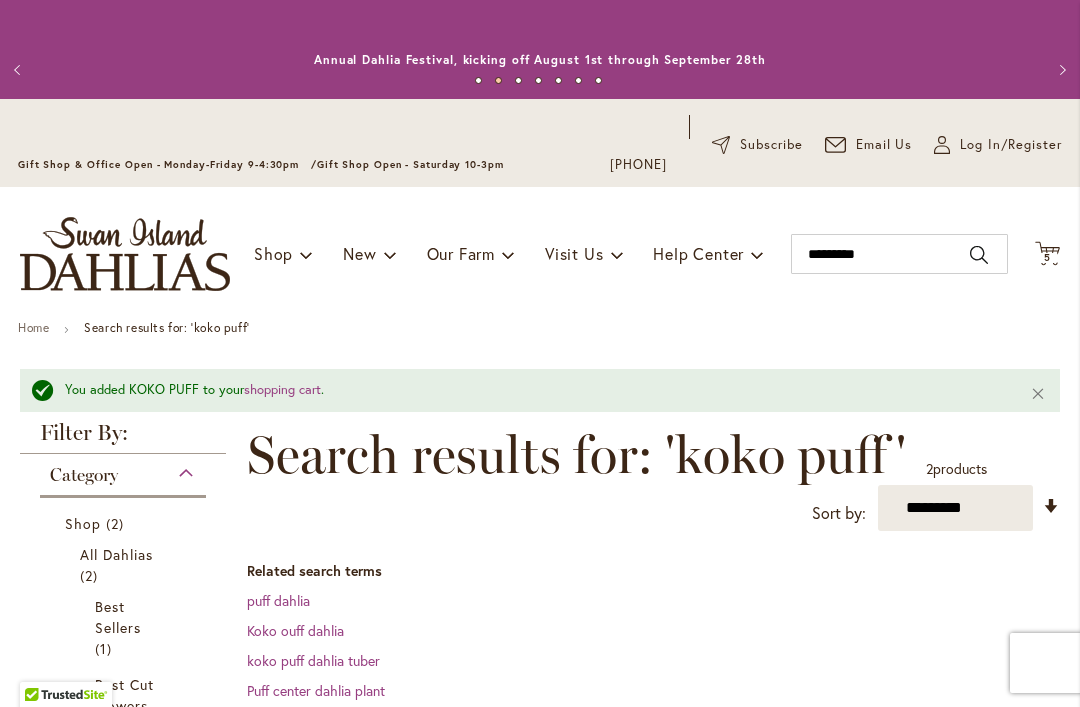 scroll, scrollTop: 0, scrollLeft: 0, axis: both 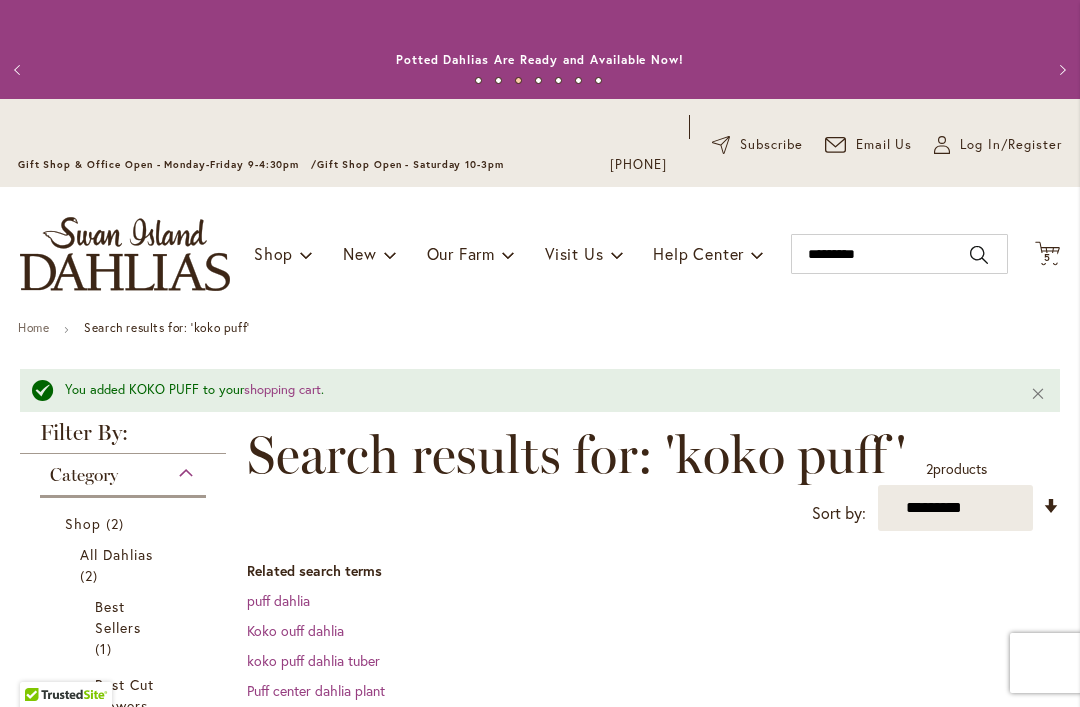 click 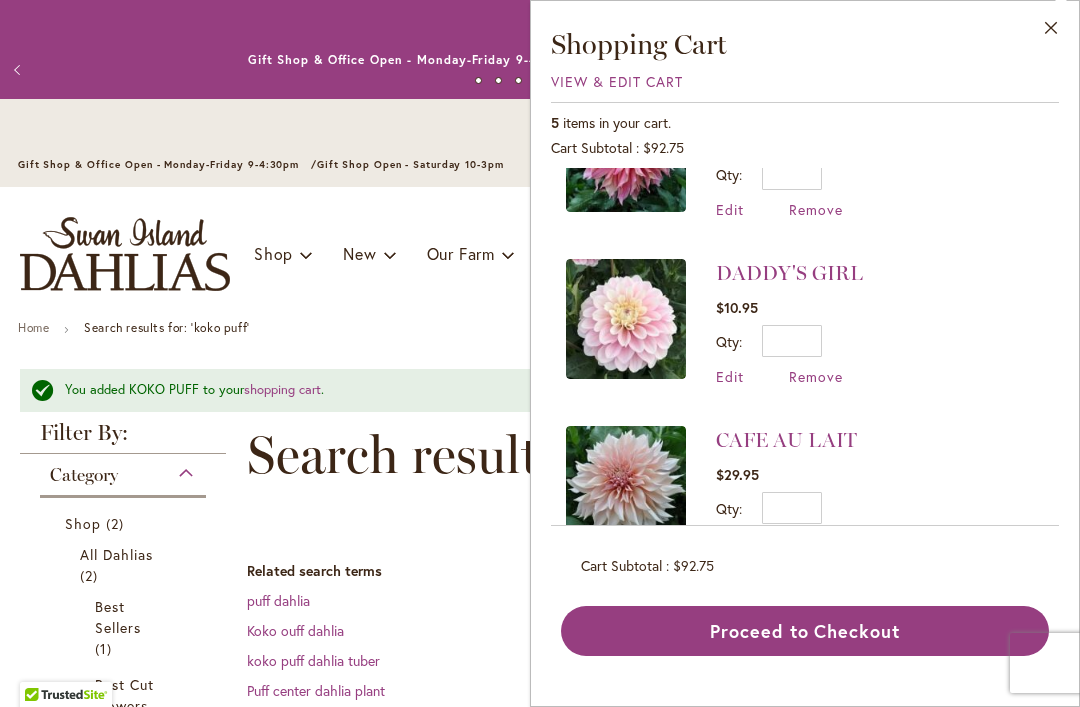scroll, scrollTop: 424, scrollLeft: 0, axis: vertical 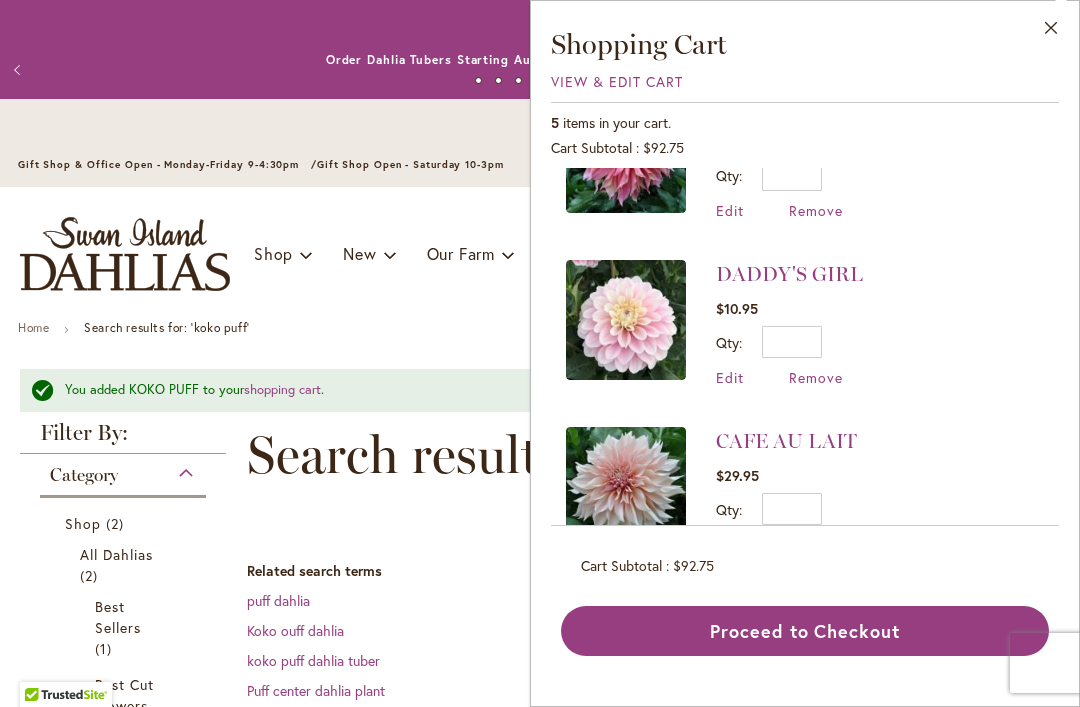 click on "Proceed to Checkout" at bounding box center [805, 631] 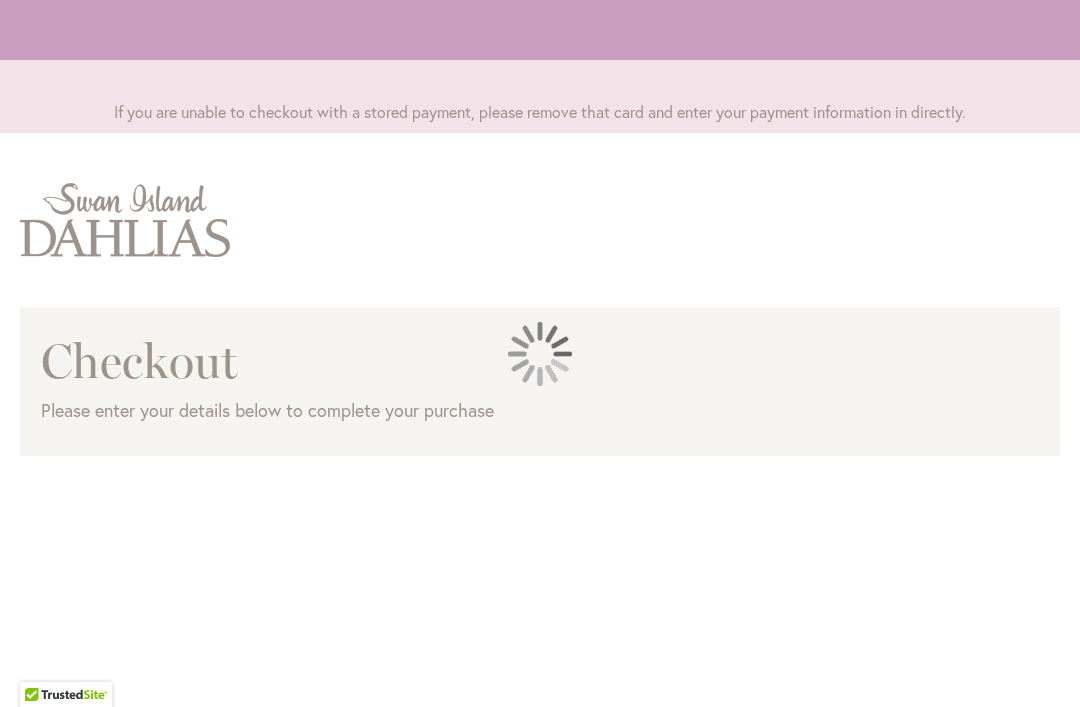 scroll, scrollTop: 0, scrollLeft: 0, axis: both 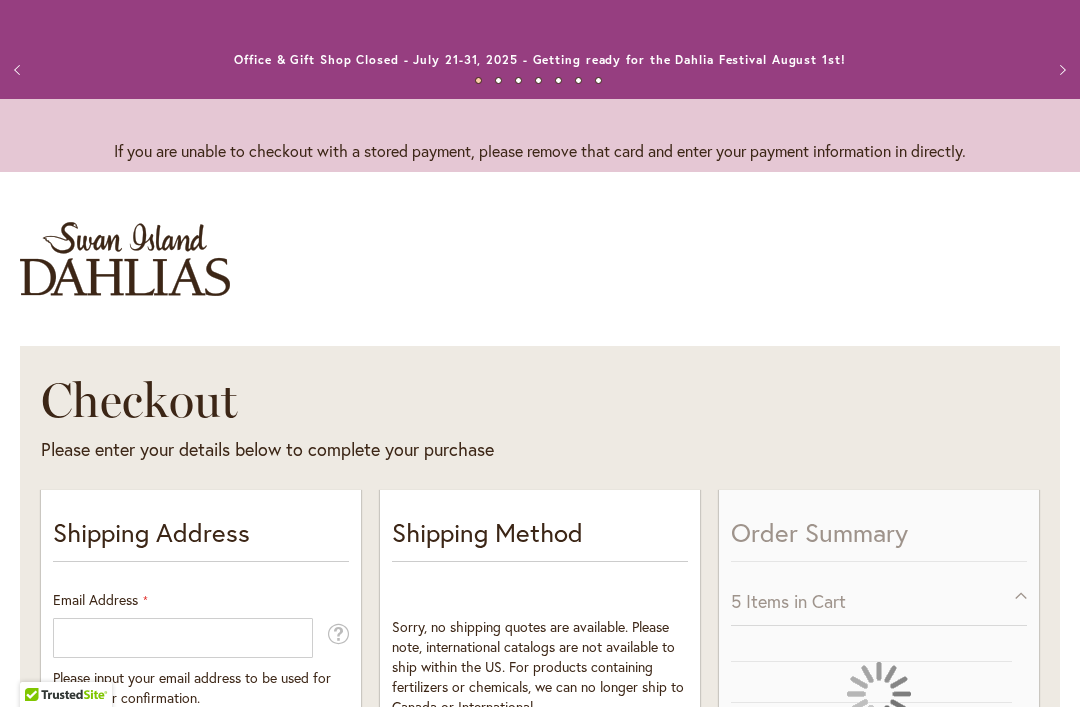select on "**" 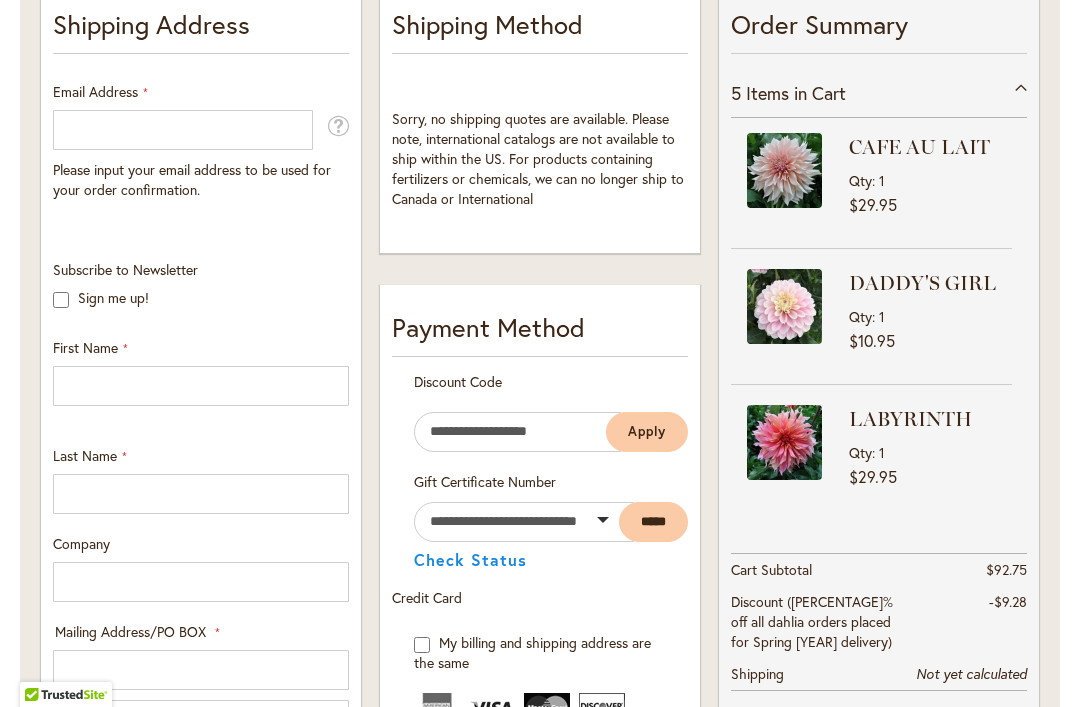 scroll, scrollTop: 512, scrollLeft: 0, axis: vertical 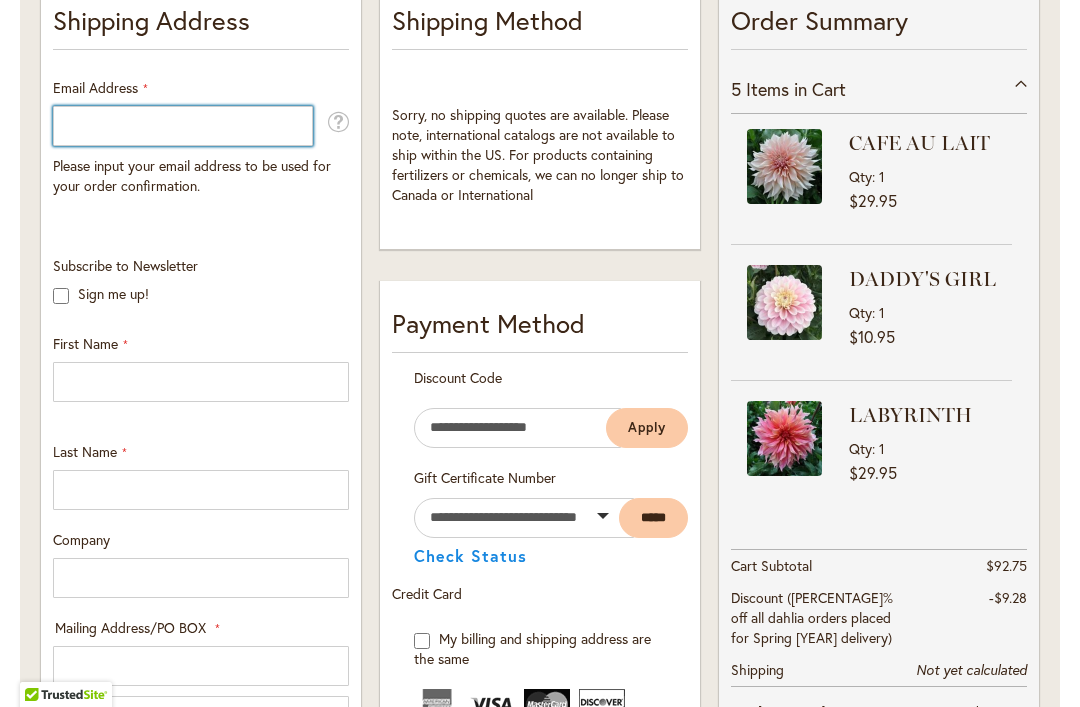 click on "Email Address" at bounding box center [183, 126] 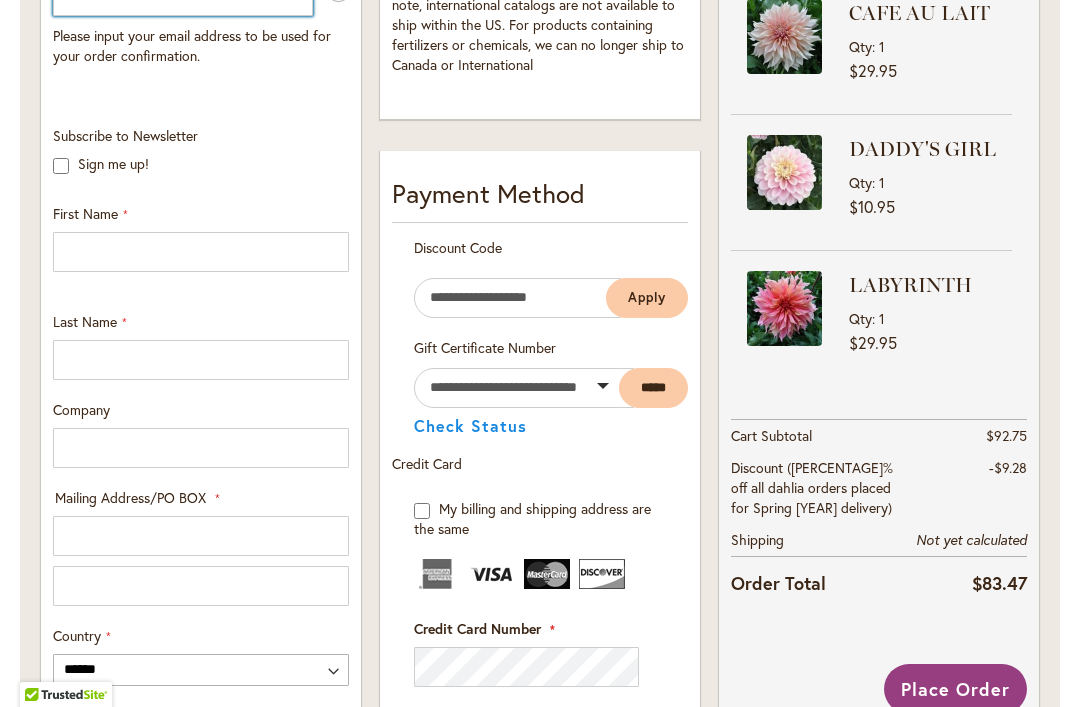 scroll, scrollTop: 646, scrollLeft: 0, axis: vertical 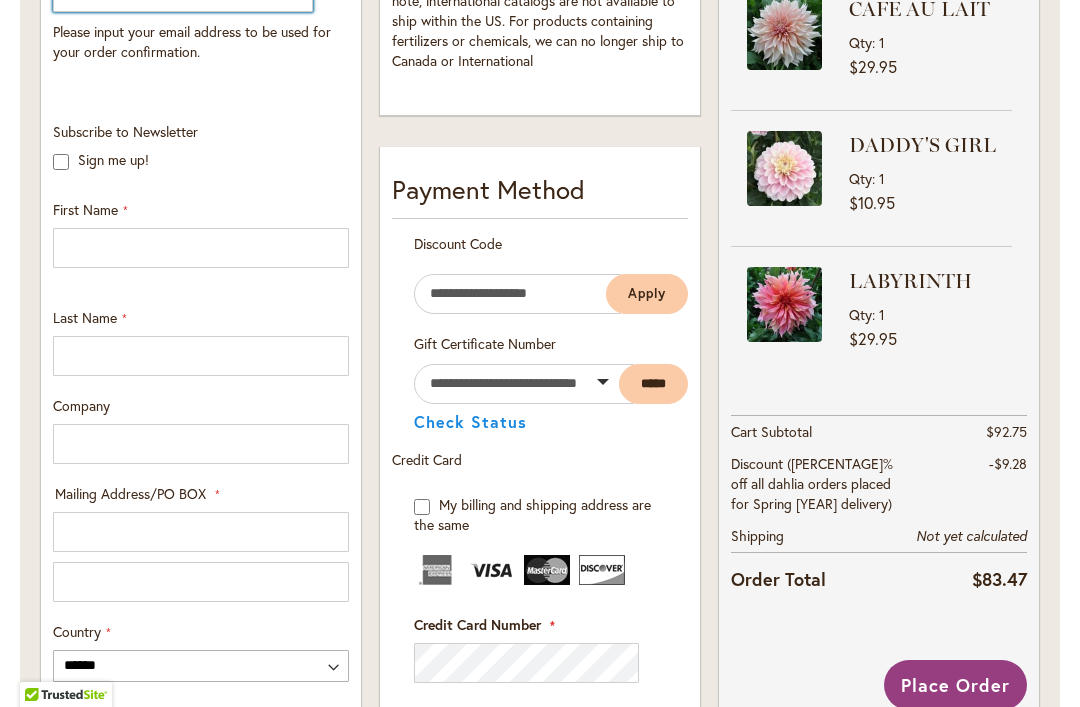 type on "**********" 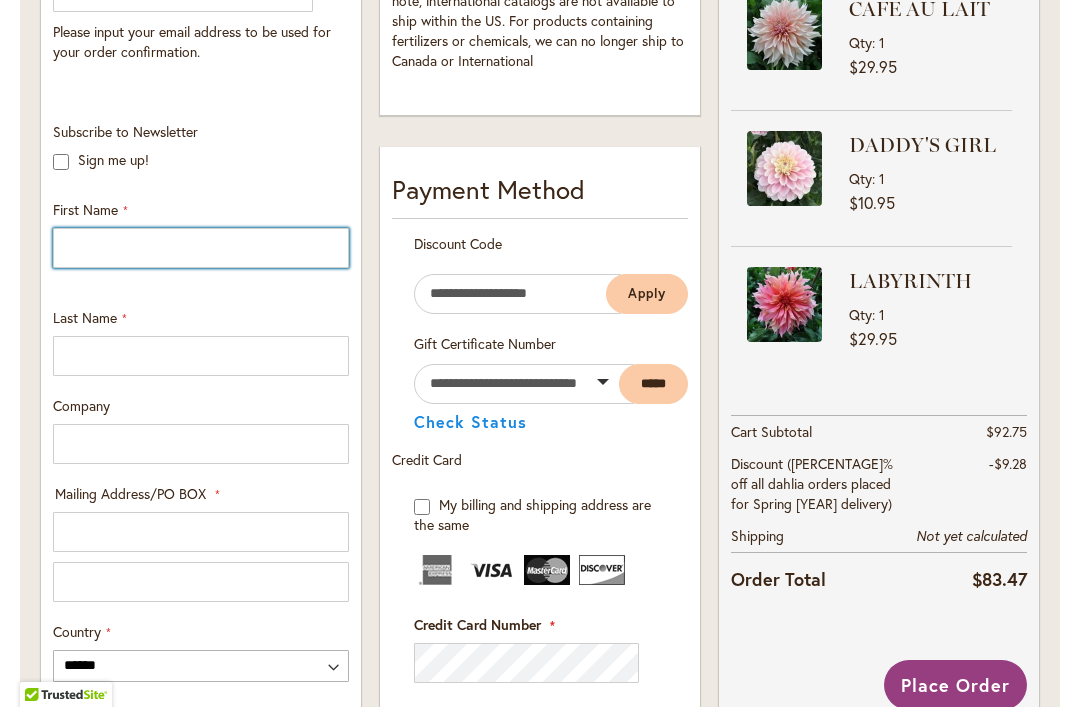 click on "First Name" at bounding box center (201, 248) 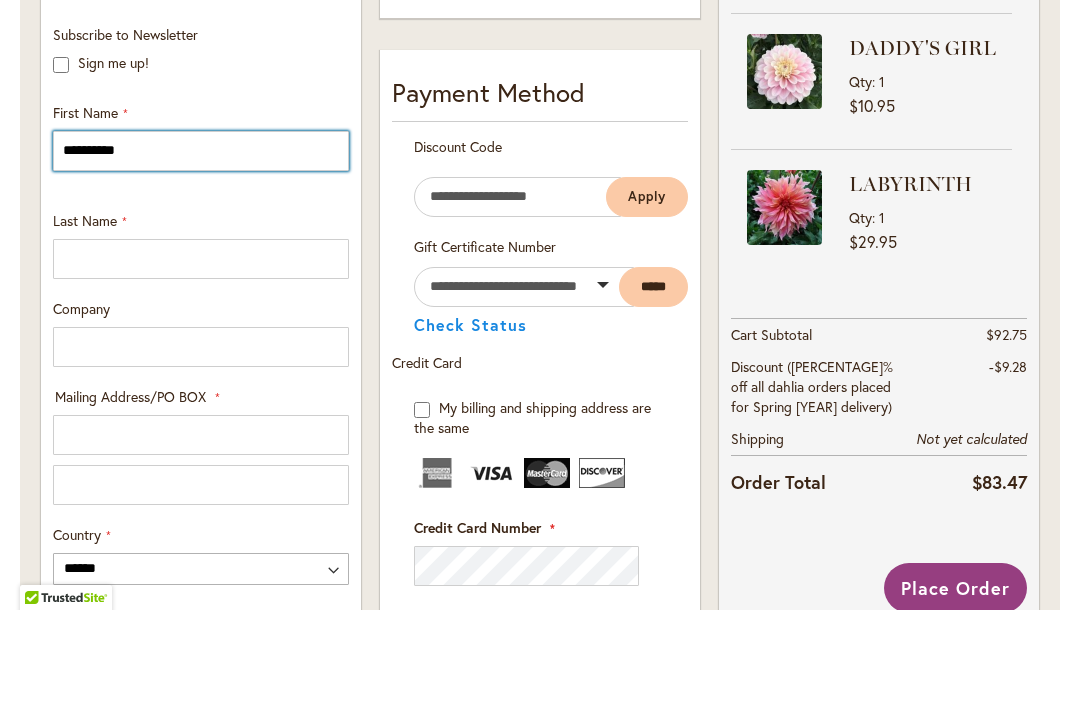 type on "*********" 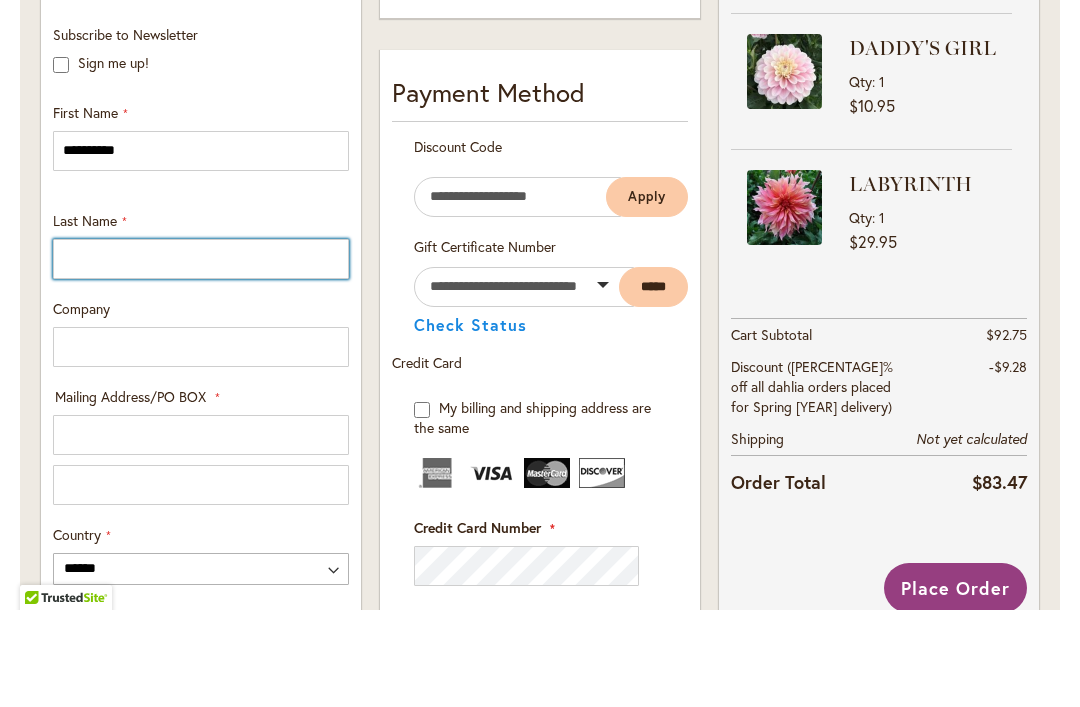 click on "Last Name" at bounding box center [201, 356] 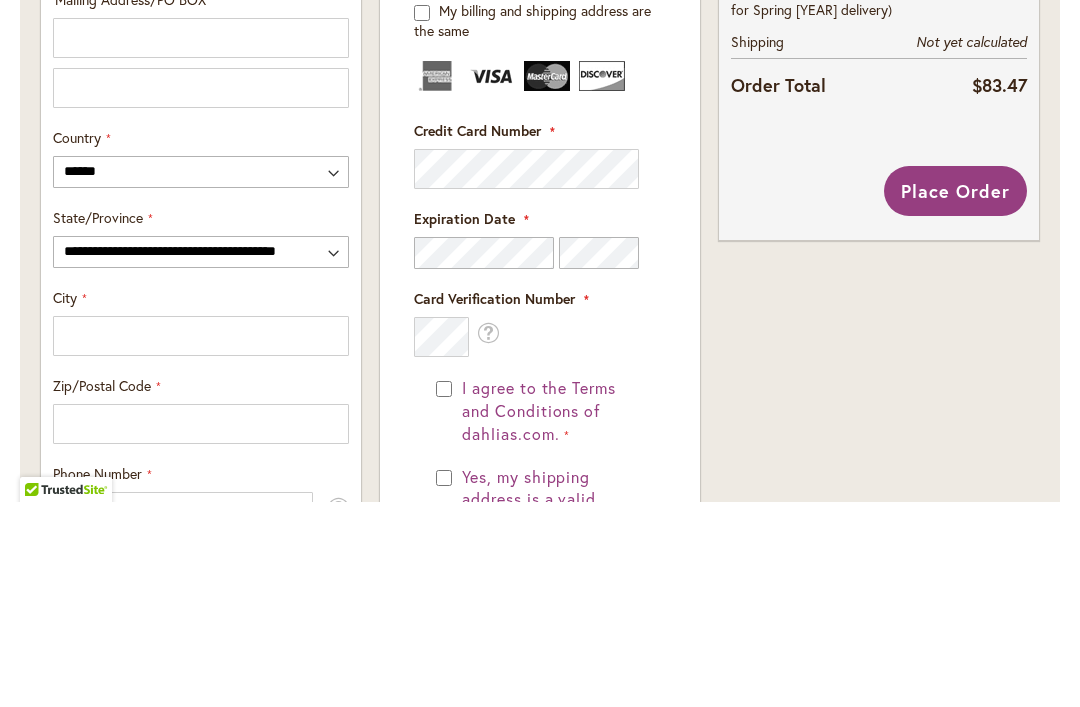 scroll, scrollTop: 881, scrollLeft: 0, axis: vertical 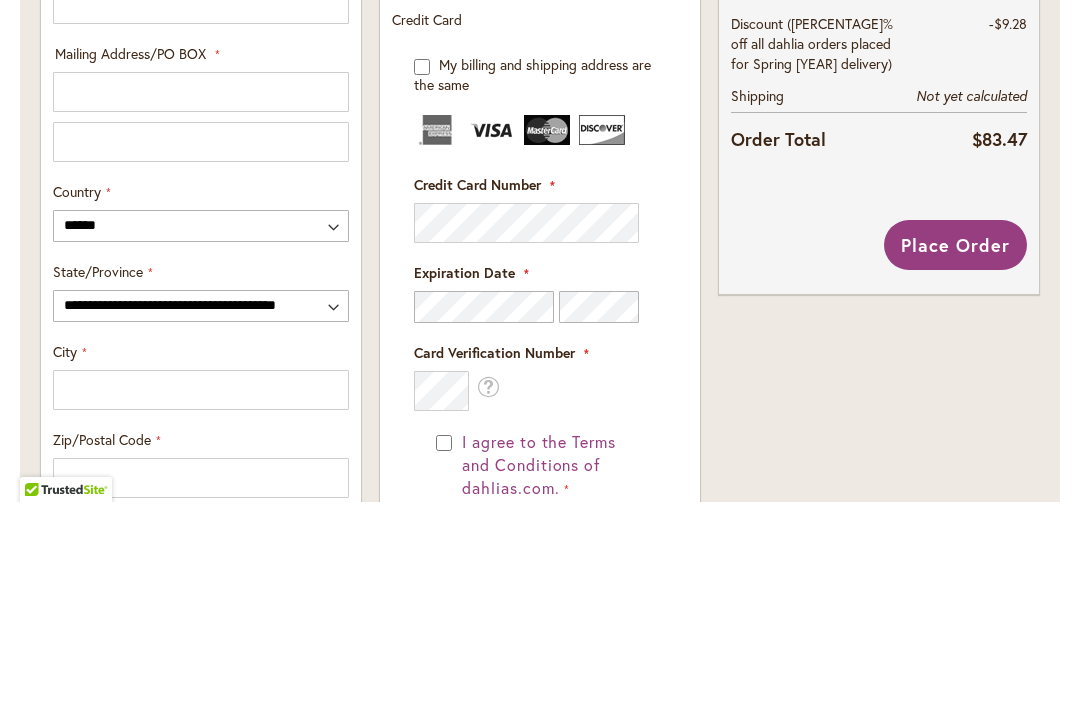 type on "**********" 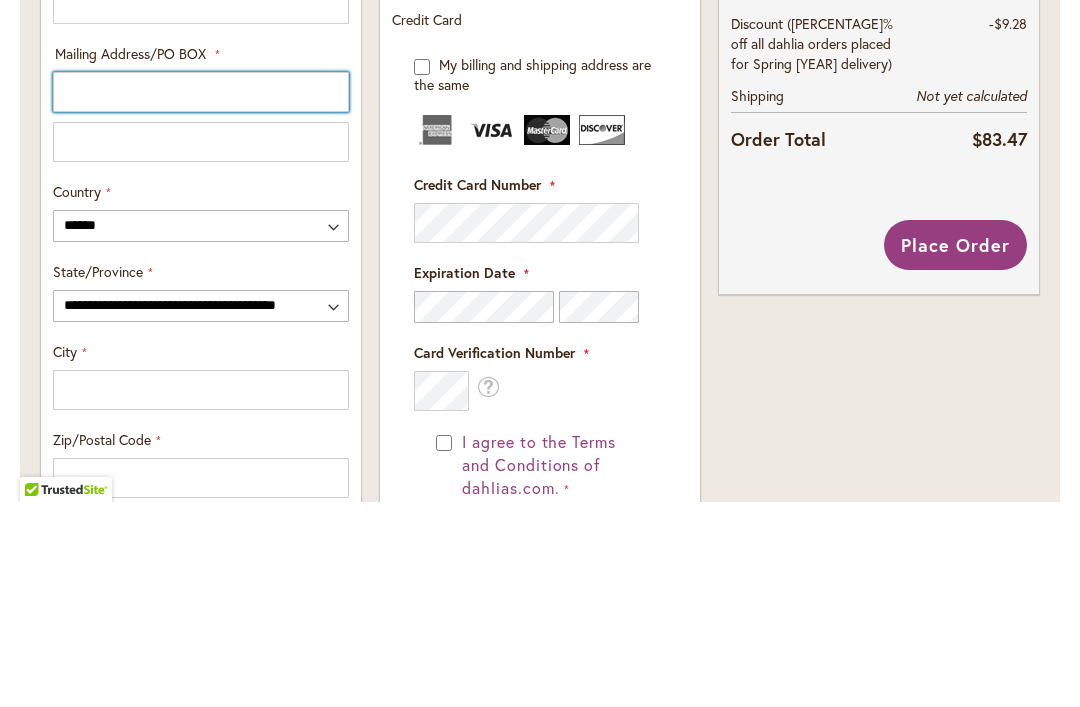 click on "Mailing Address/PO BOX: Line 1" at bounding box center (201, 297) 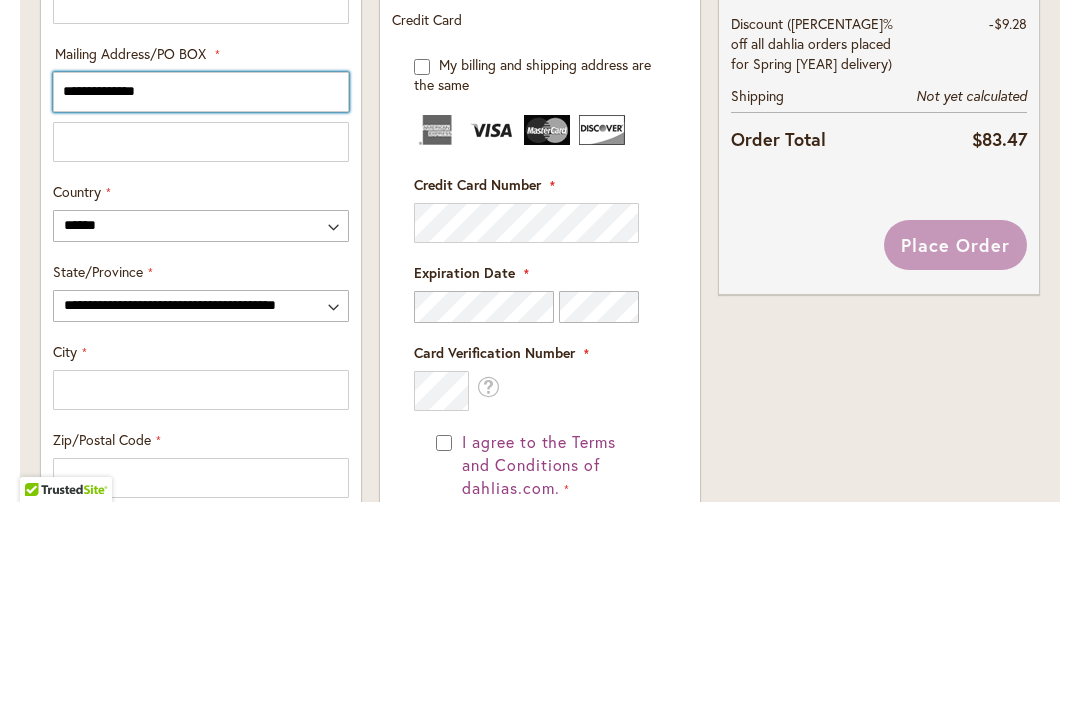 type on "**********" 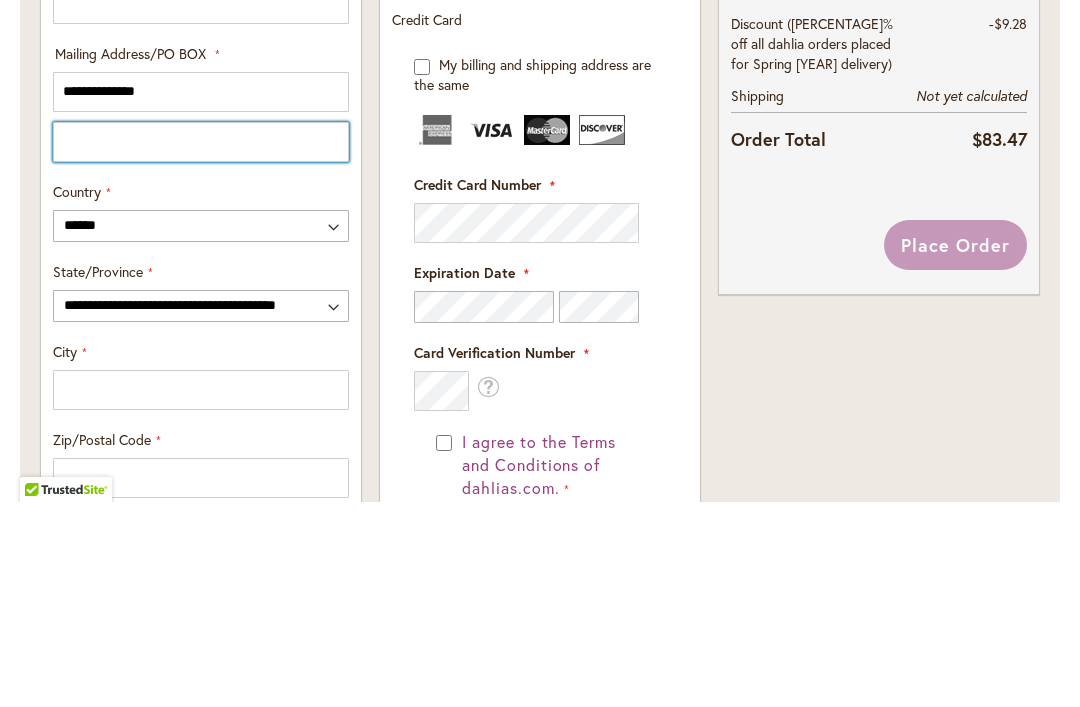 click on "Mailing Address/PO BOX: Line 2" at bounding box center [201, 347] 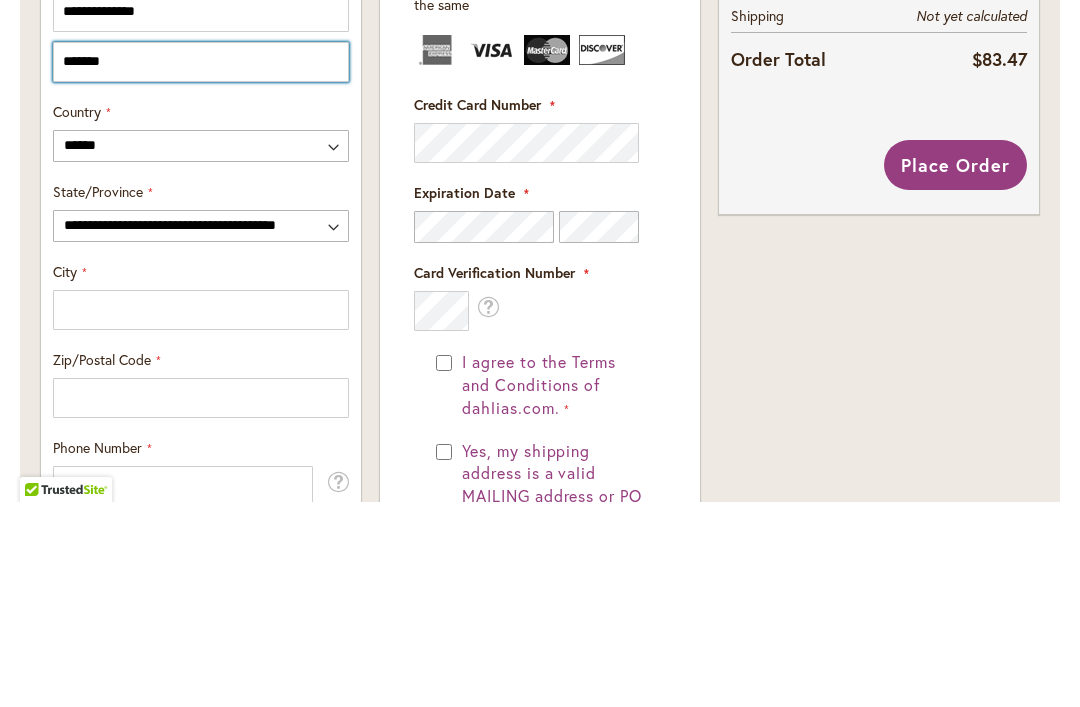 scroll, scrollTop: 974, scrollLeft: 0, axis: vertical 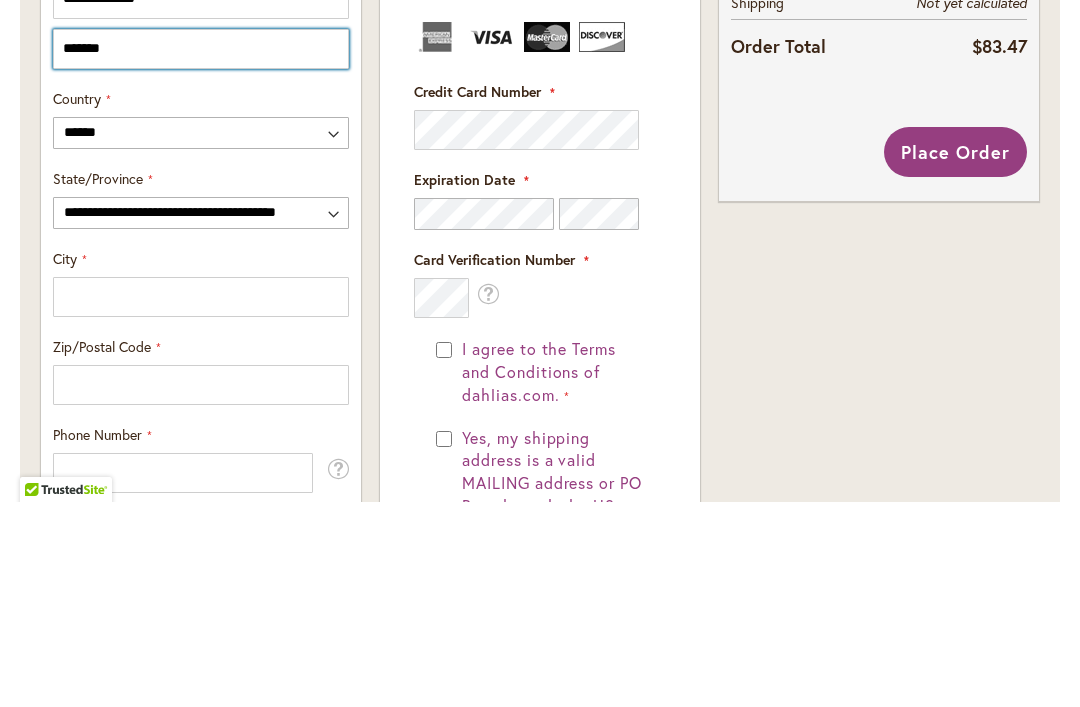type on "*******" 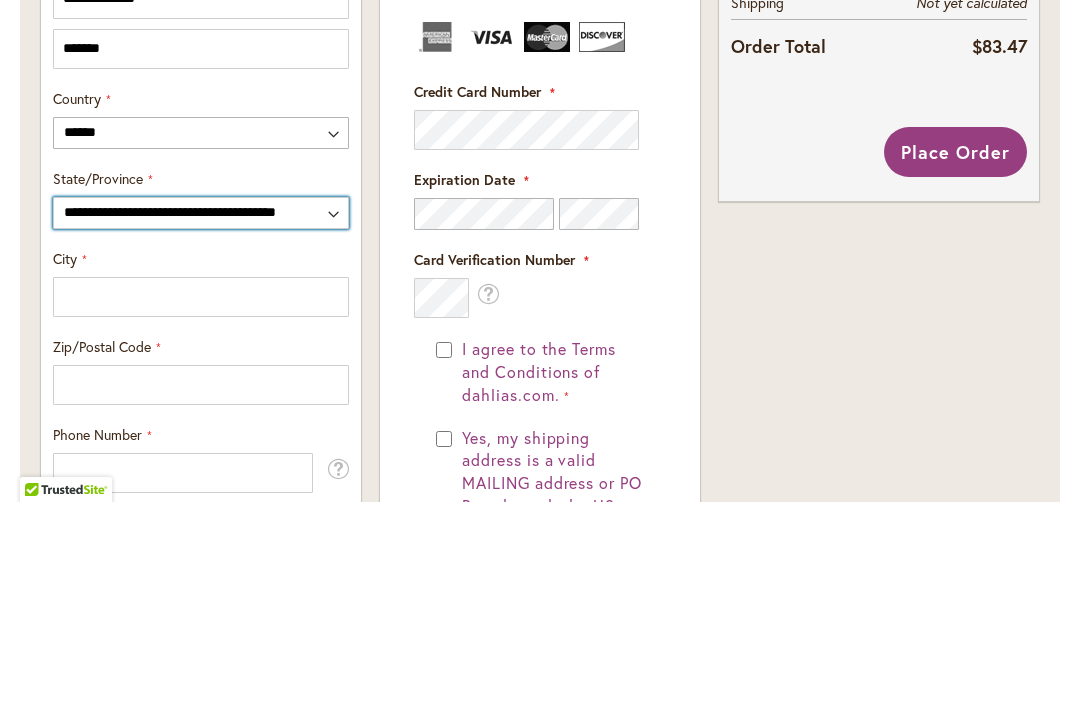 click on "**********" at bounding box center [201, 418] 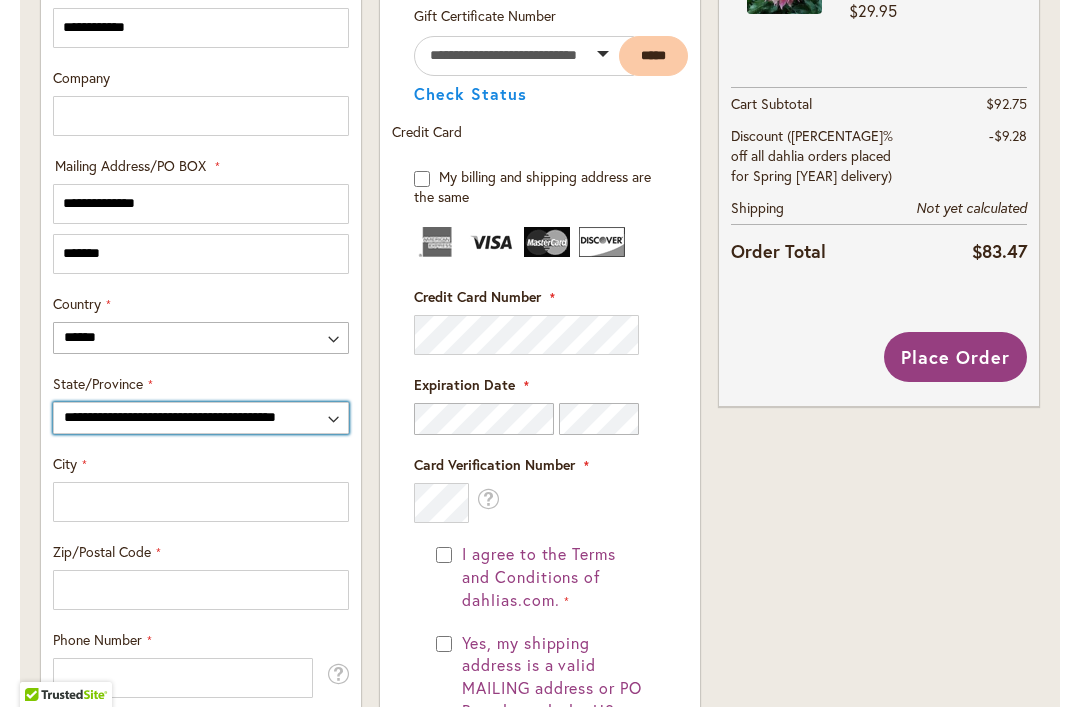 select on "**" 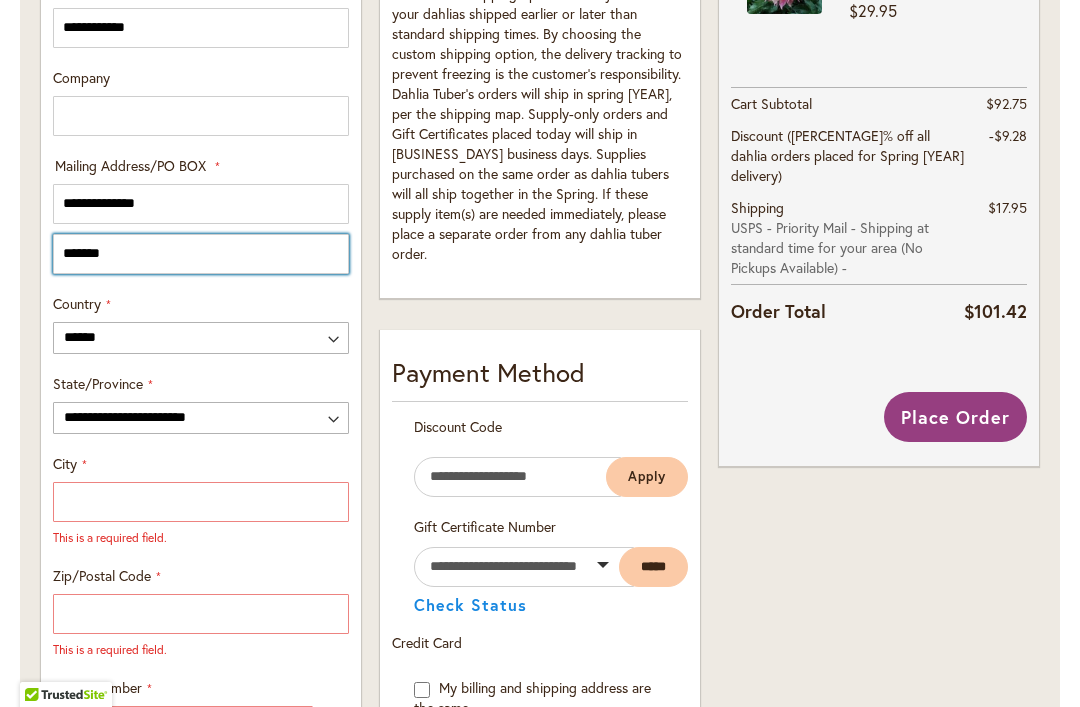 click on "*******" at bounding box center [201, 254] 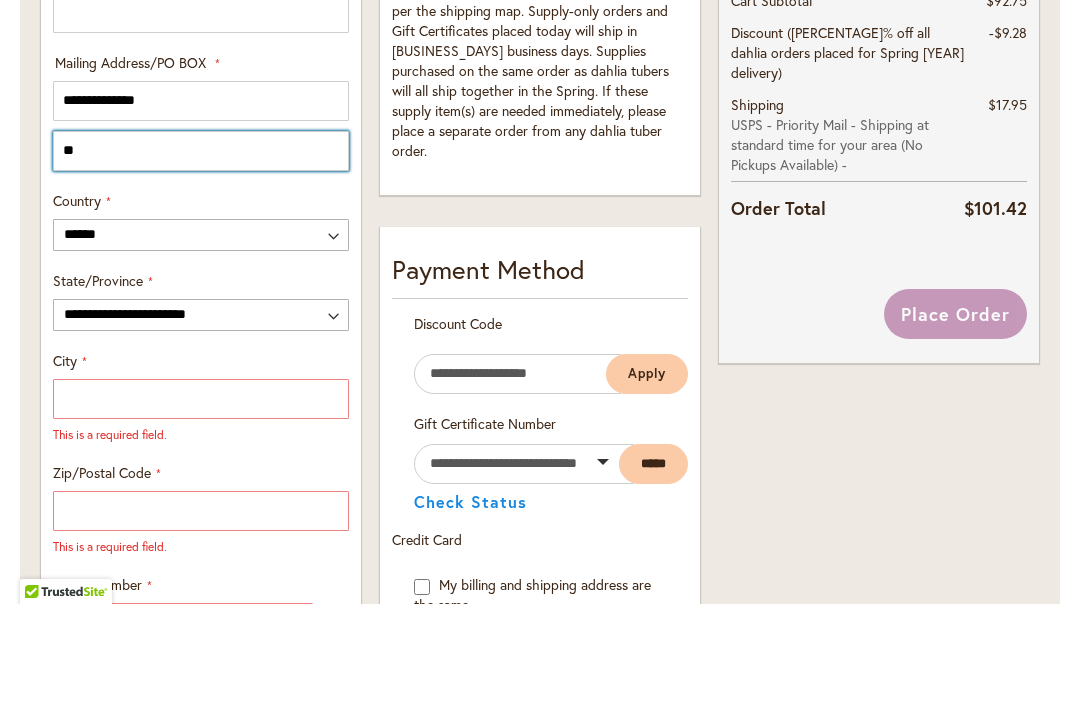 type on "*" 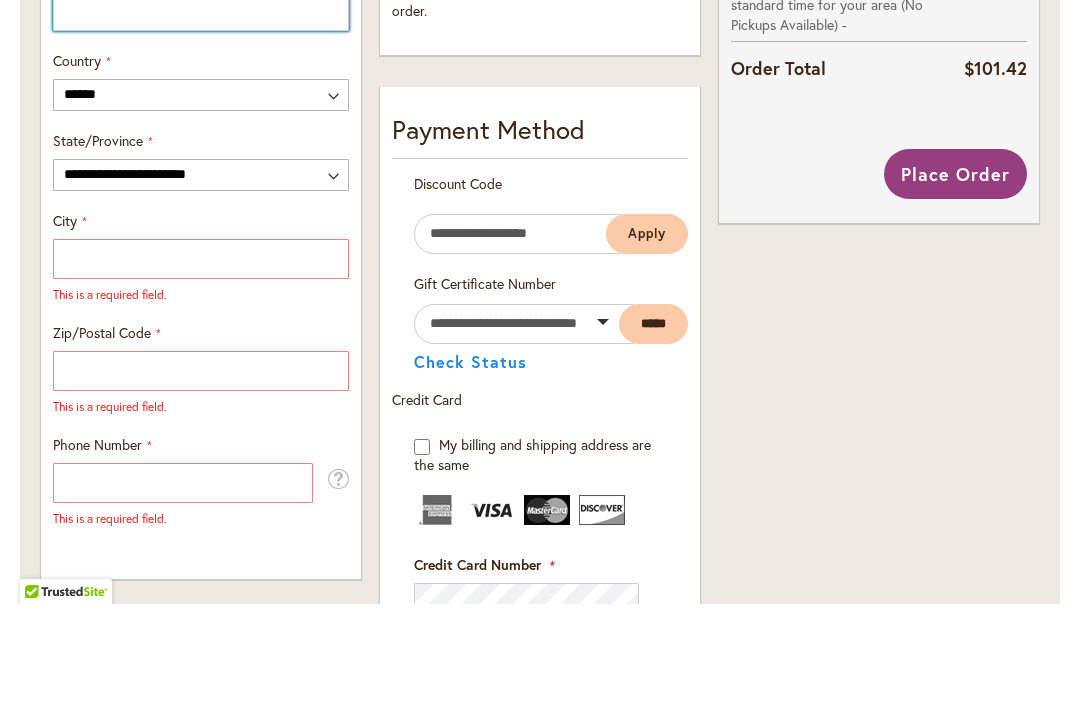 scroll, scrollTop: 1131, scrollLeft: 0, axis: vertical 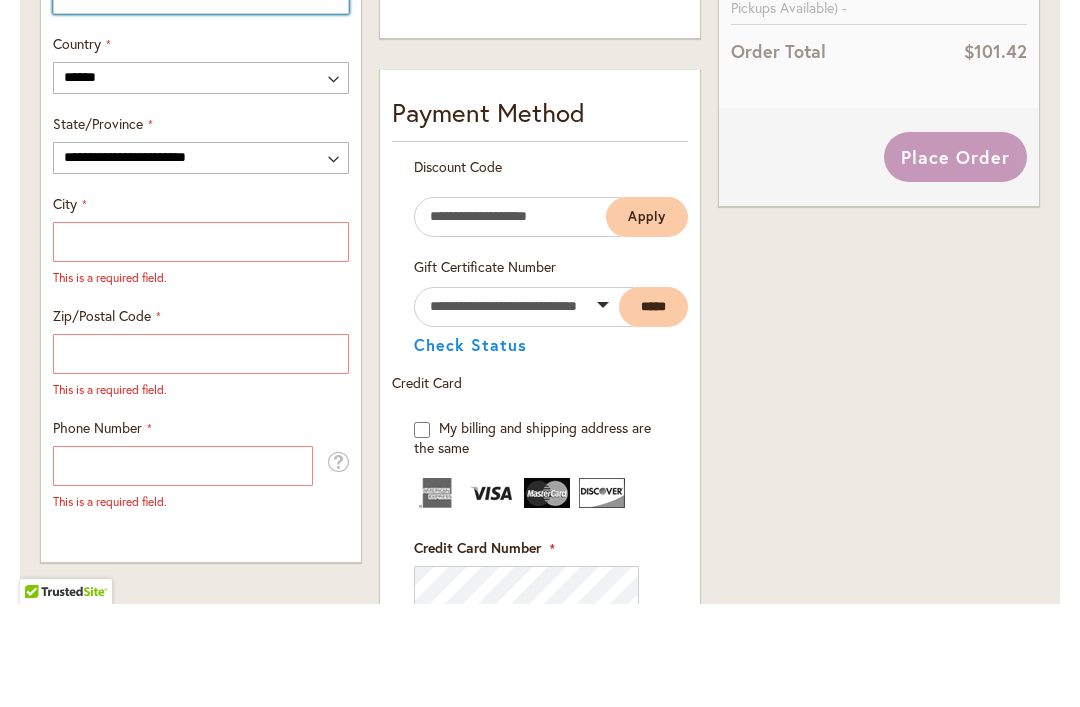 type 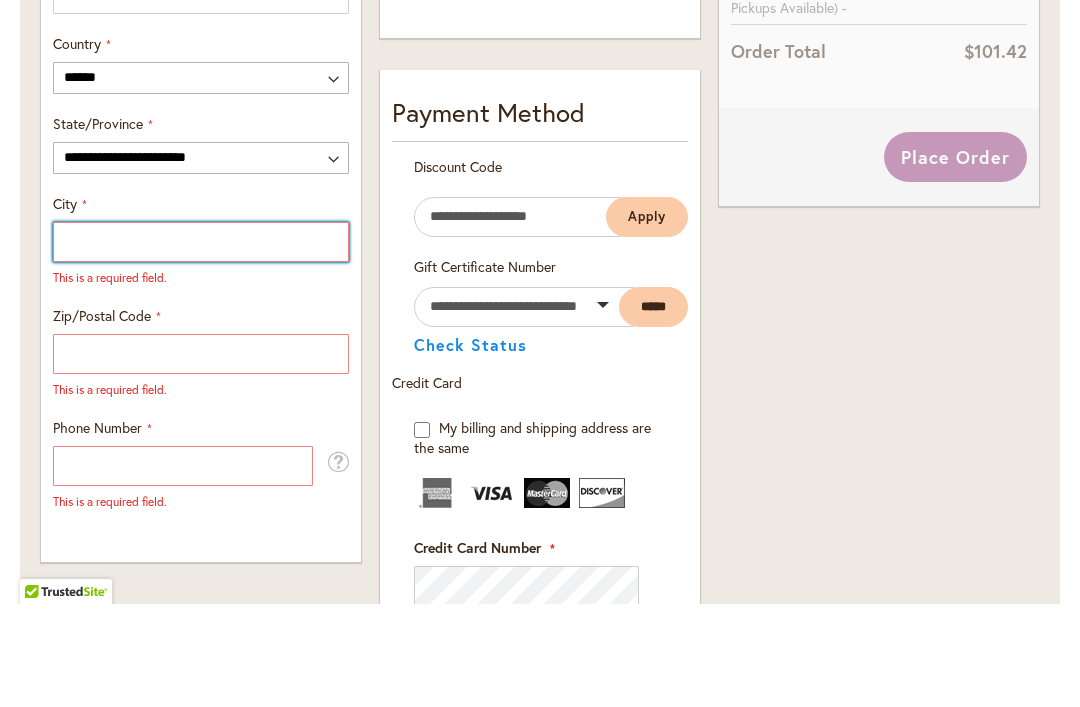 click on "City" at bounding box center (201, 345) 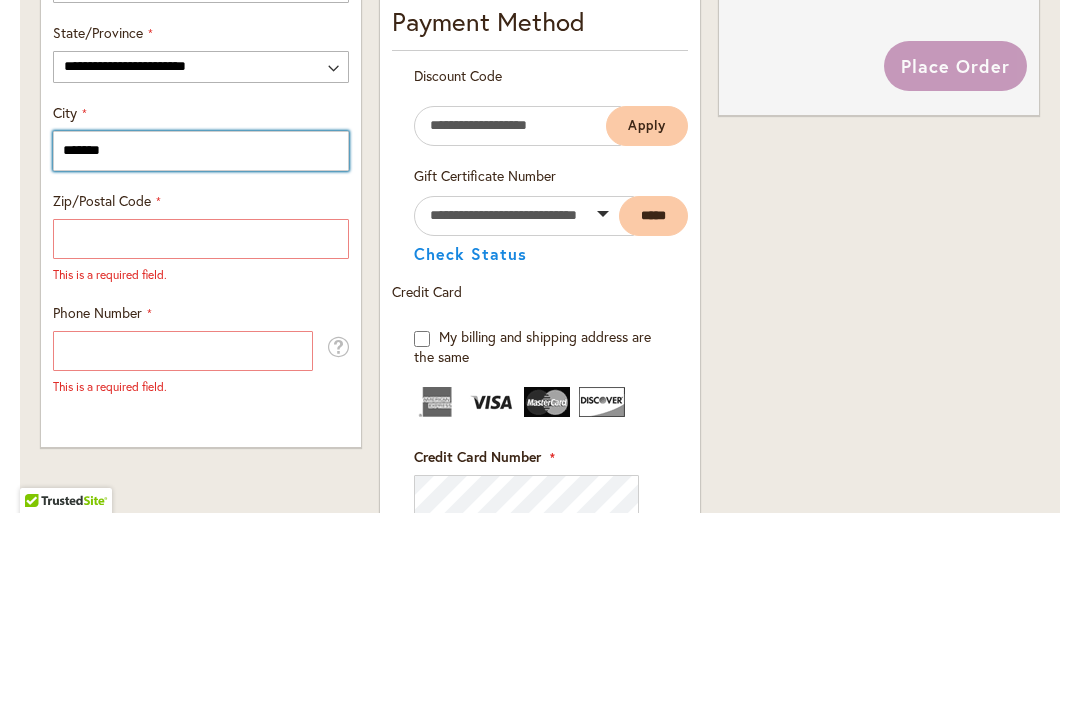 type on "*******" 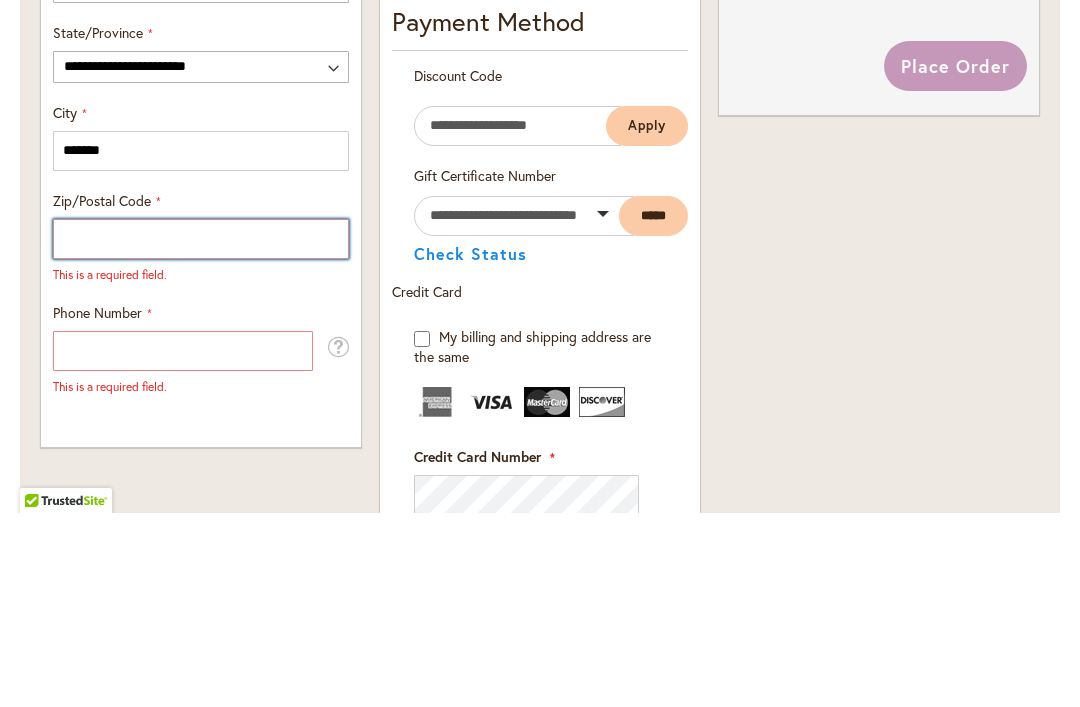 click on "Zip/Postal Code" at bounding box center [201, 433] 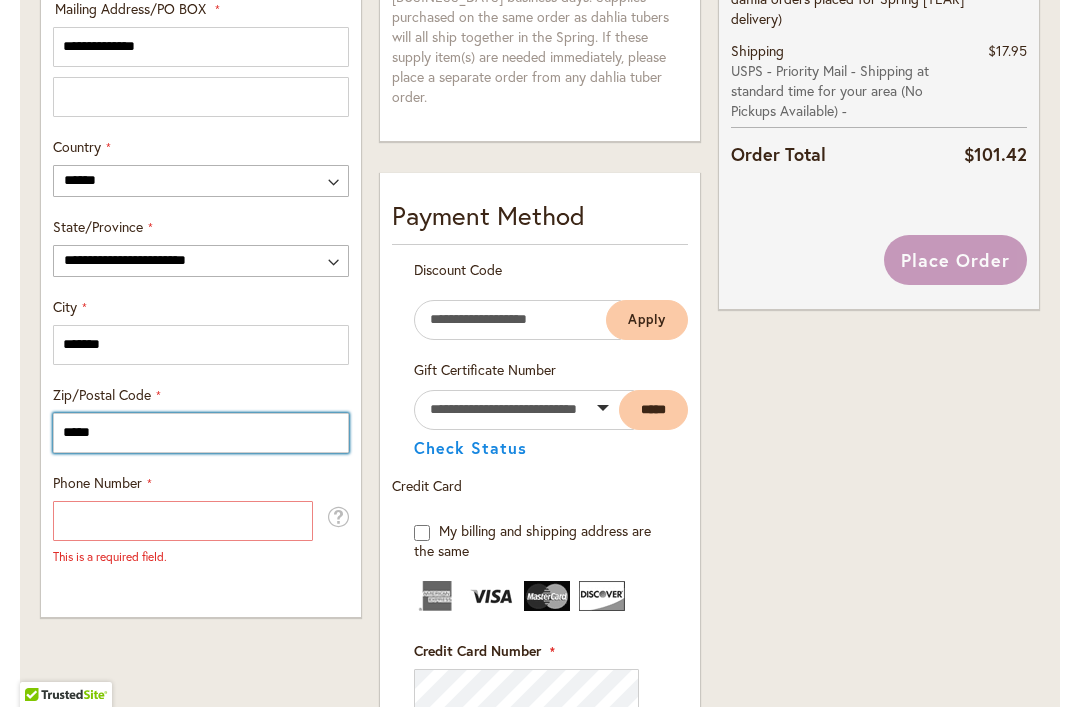 type on "*****" 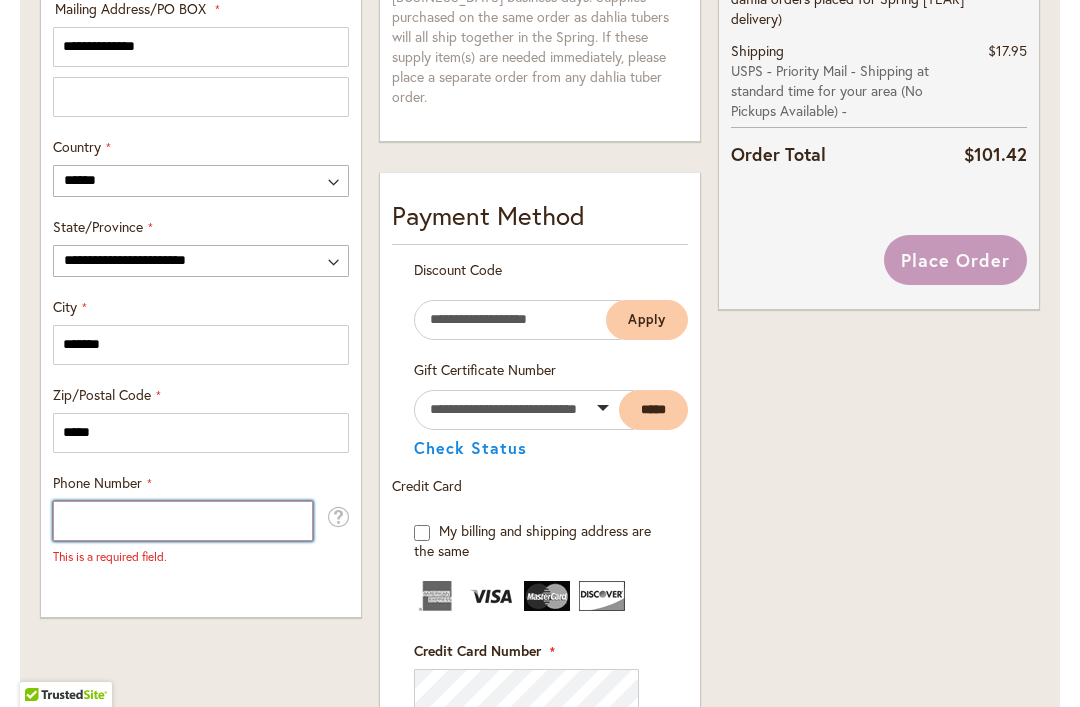 click on "Phone Number" at bounding box center (183, 521) 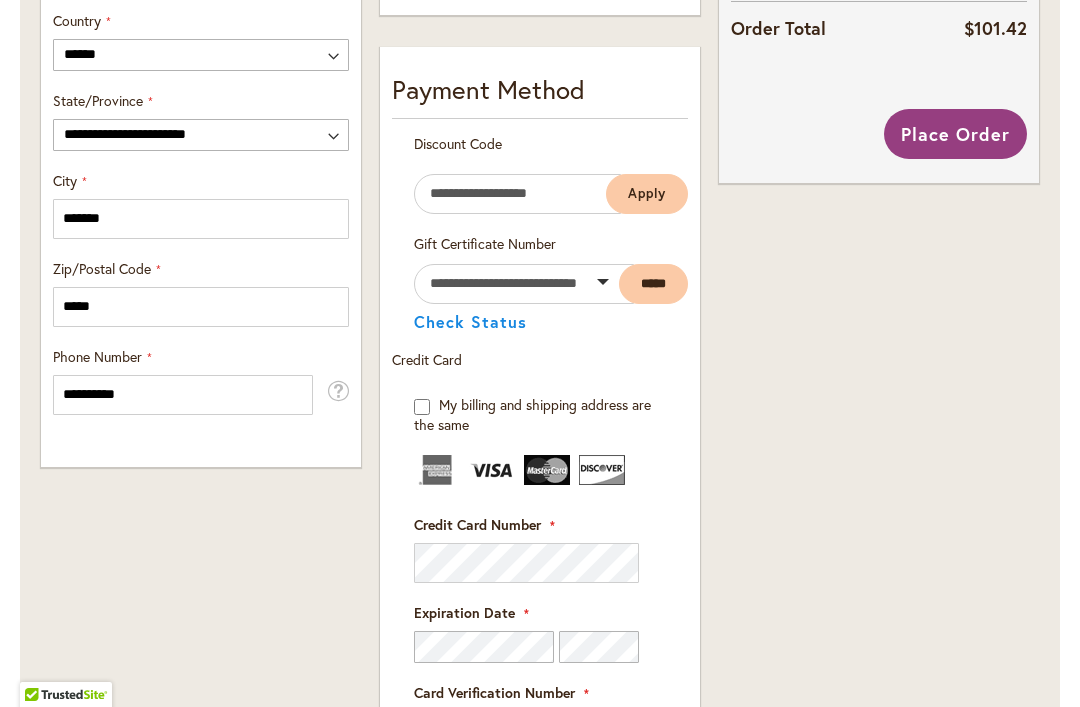 scroll, scrollTop: 1256, scrollLeft: 0, axis: vertical 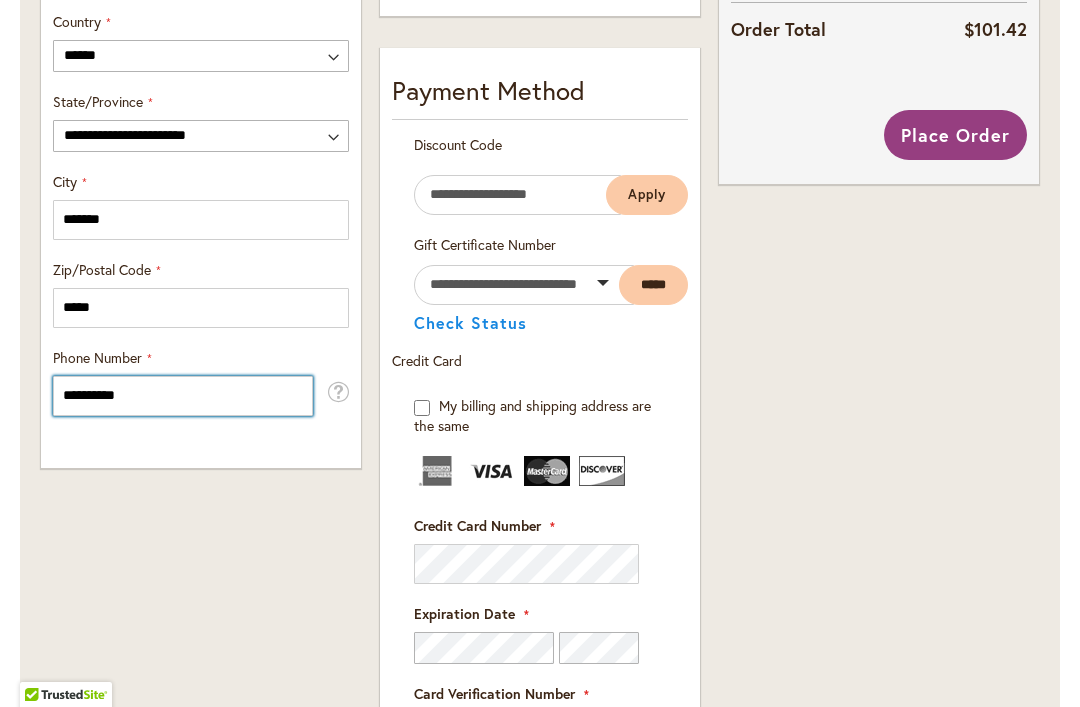 type on "**********" 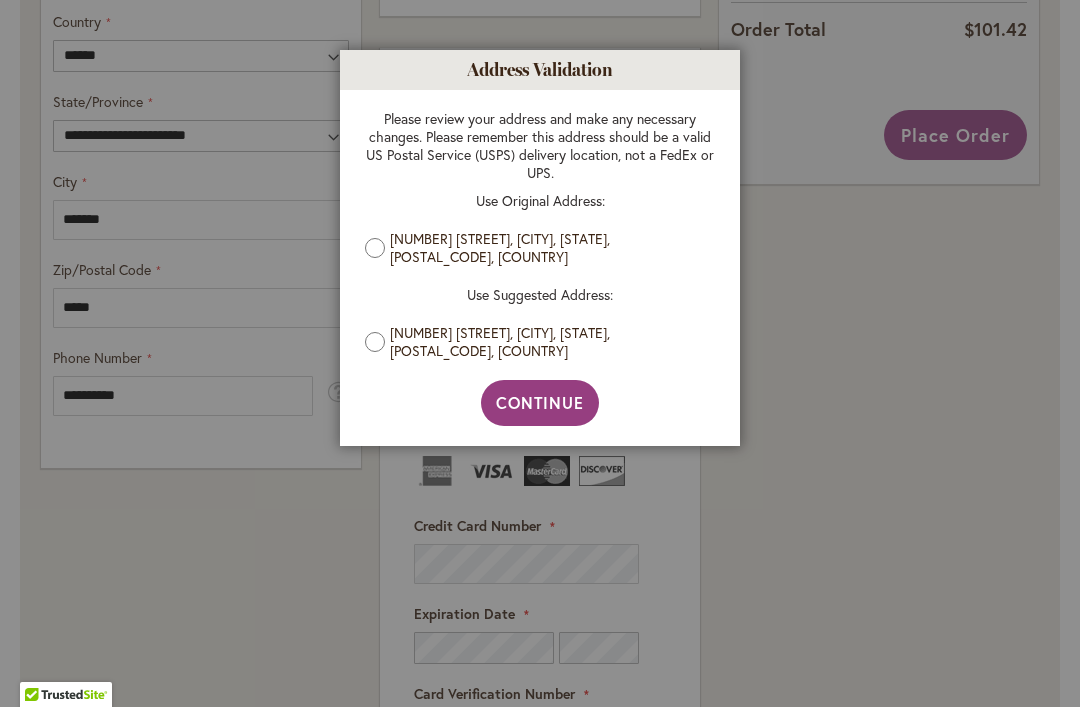click on "Continue" at bounding box center [540, 402] 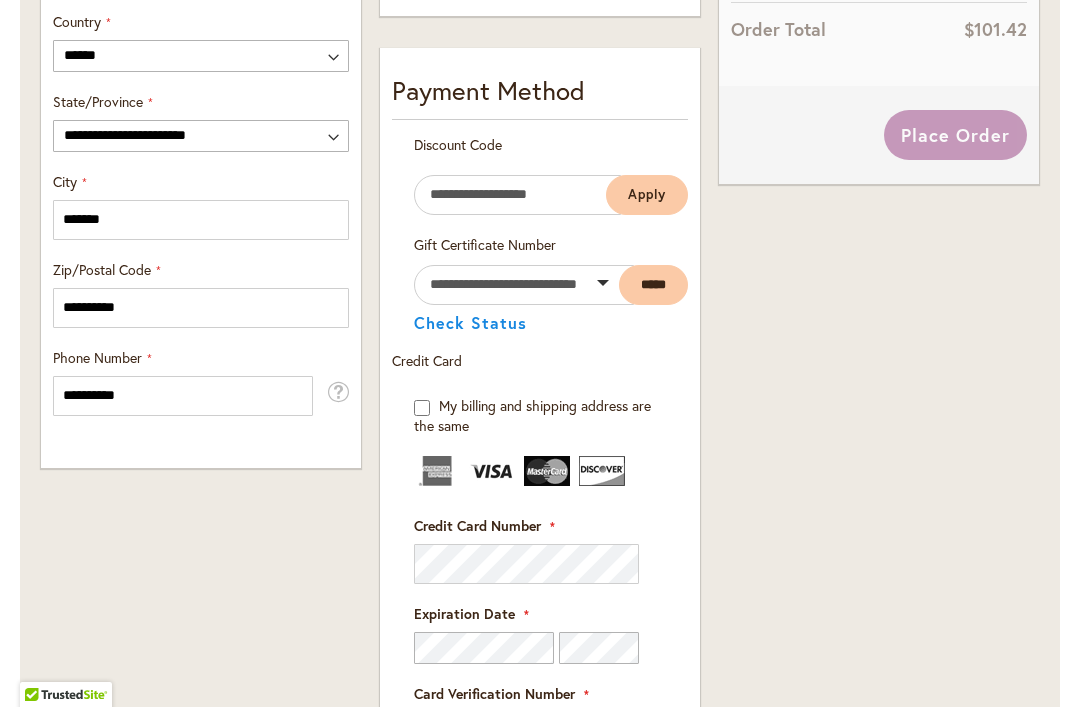 click on "Payment Information
Payment Method
Discount Code
Enter discount code
Apply
Gift Certificate Number" at bounding box center [540, 632] 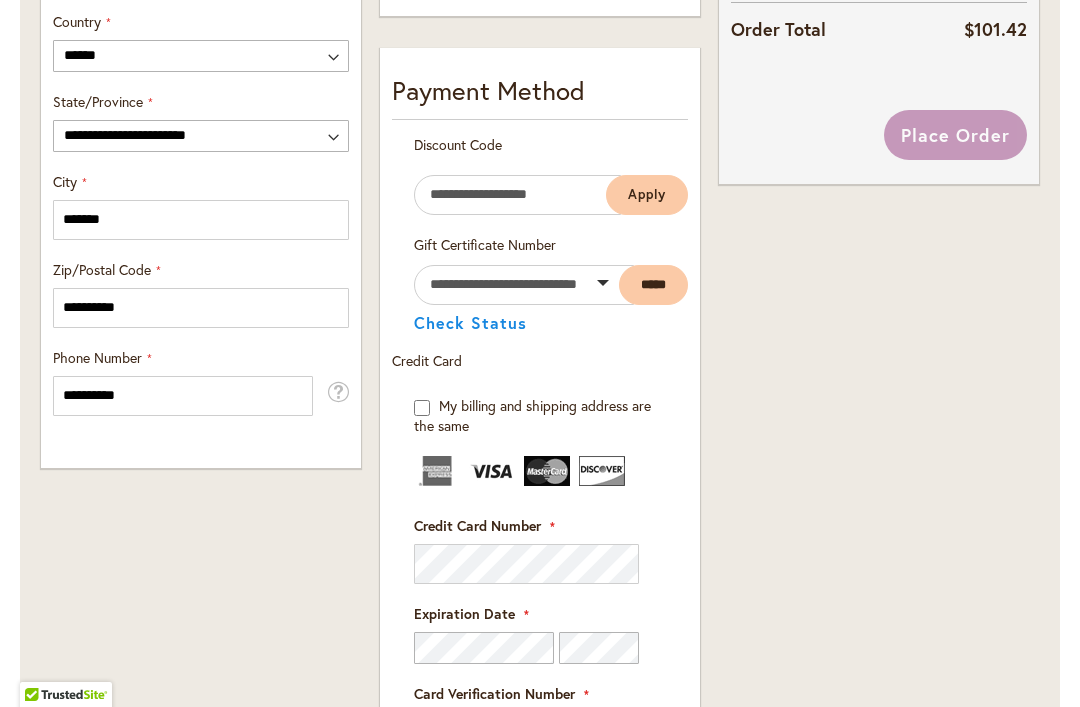 click on "Payment Information
Payment Method
Discount Code
Enter discount code
Apply
Gift Certificate Number" at bounding box center [540, 632] 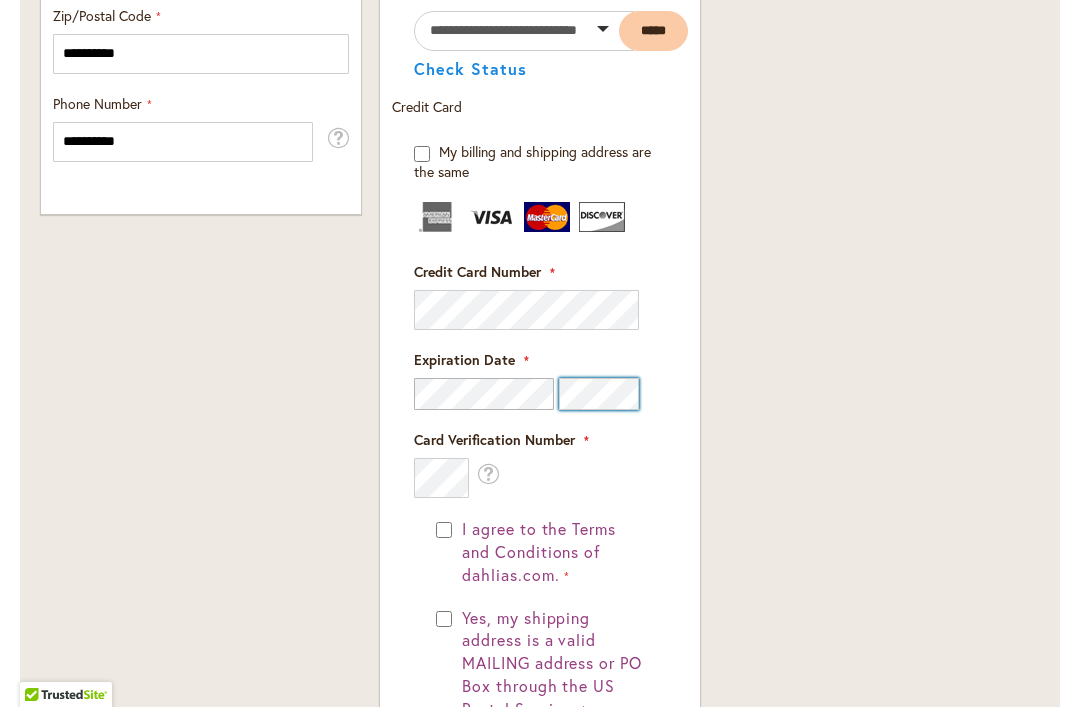 scroll, scrollTop: 1516, scrollLeft: 0, axis: vertical 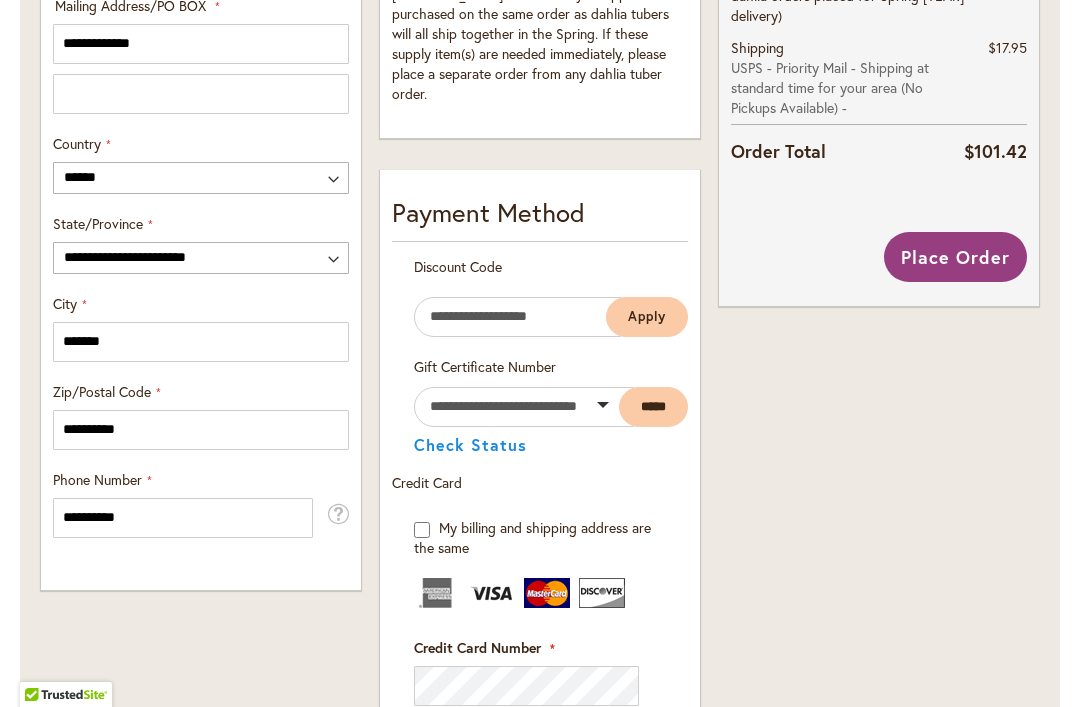 click on "Place Order" at bounding box center (955, 257) 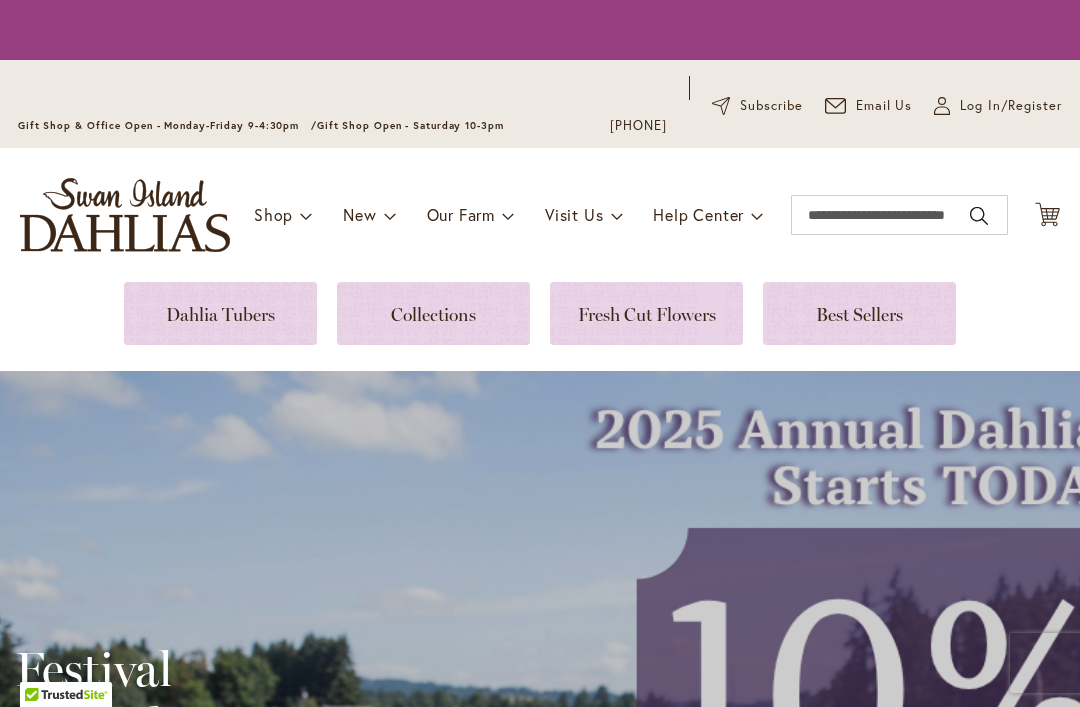 scroll, scrollTop: 0, scrollLeft: 0, axis: both 